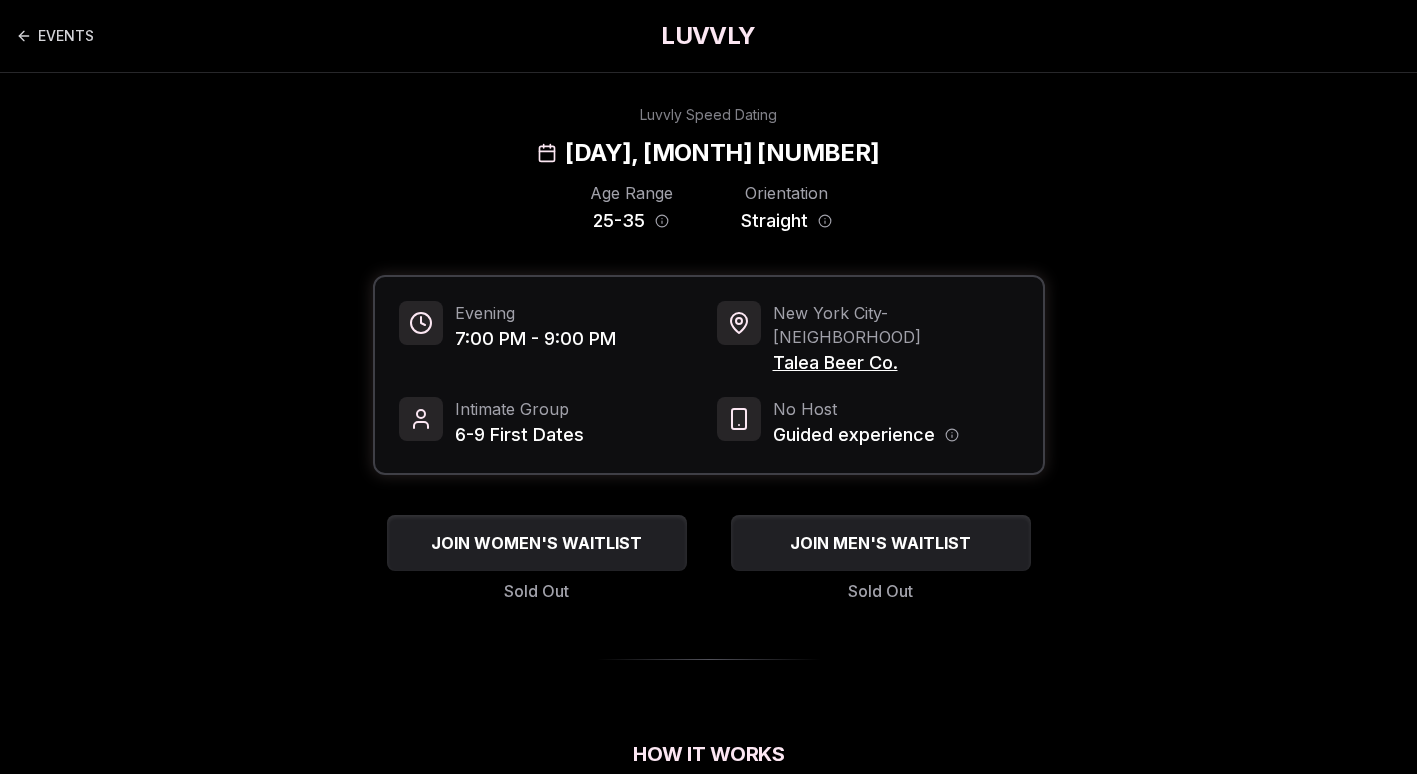 scroll, scrollTop: 0, scrollLeft: 0, axis: both 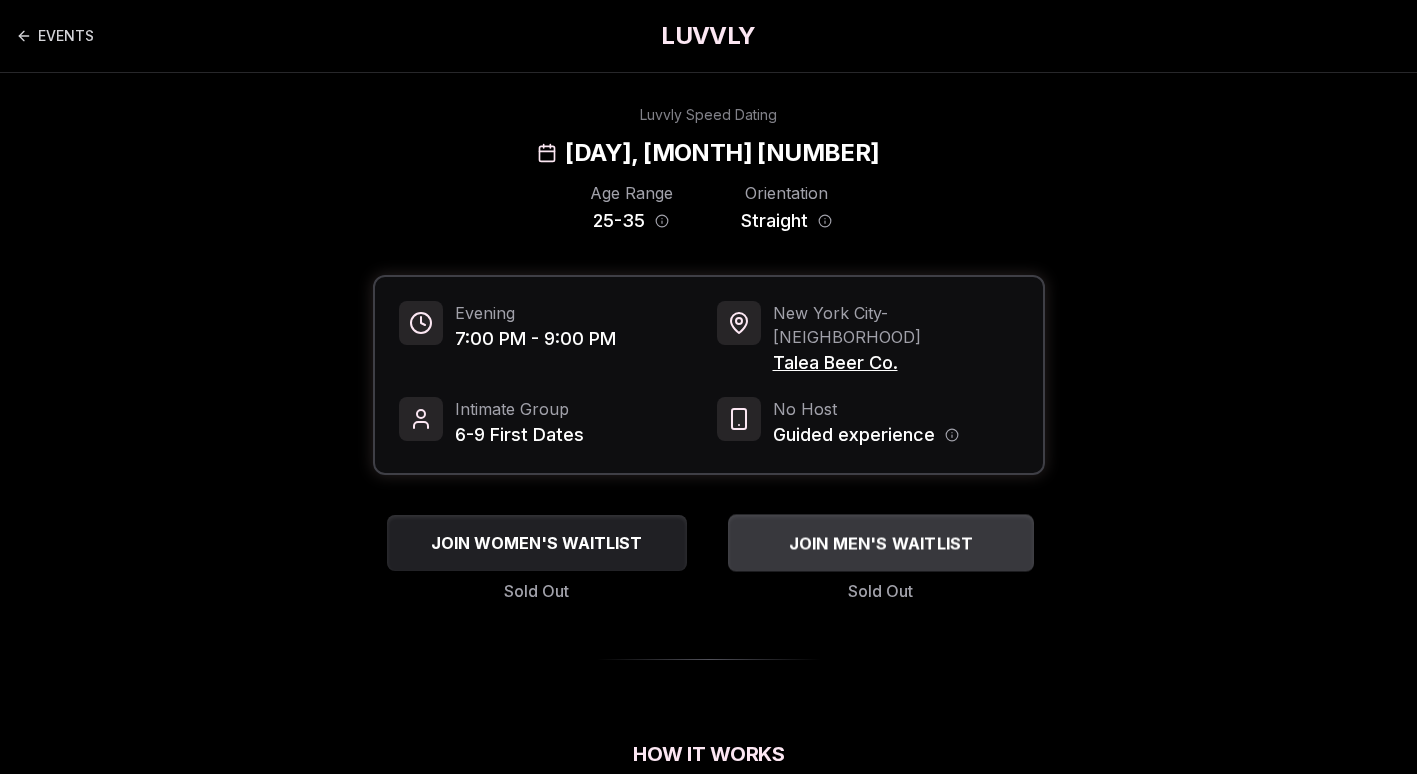 click on "JOIN MEN'S WAITLIST" at bounding box center (880, 543) 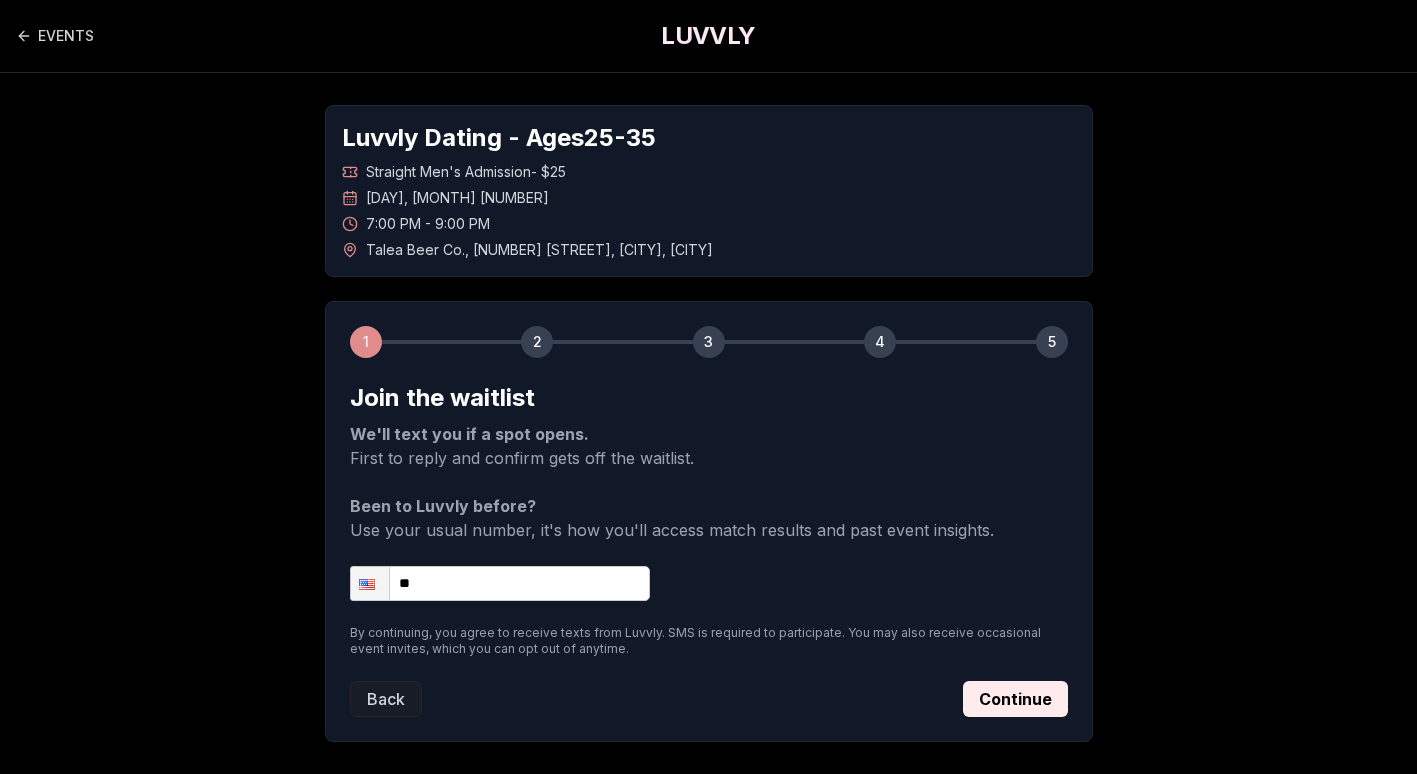 click on "**" at bounding box center (500, 583) 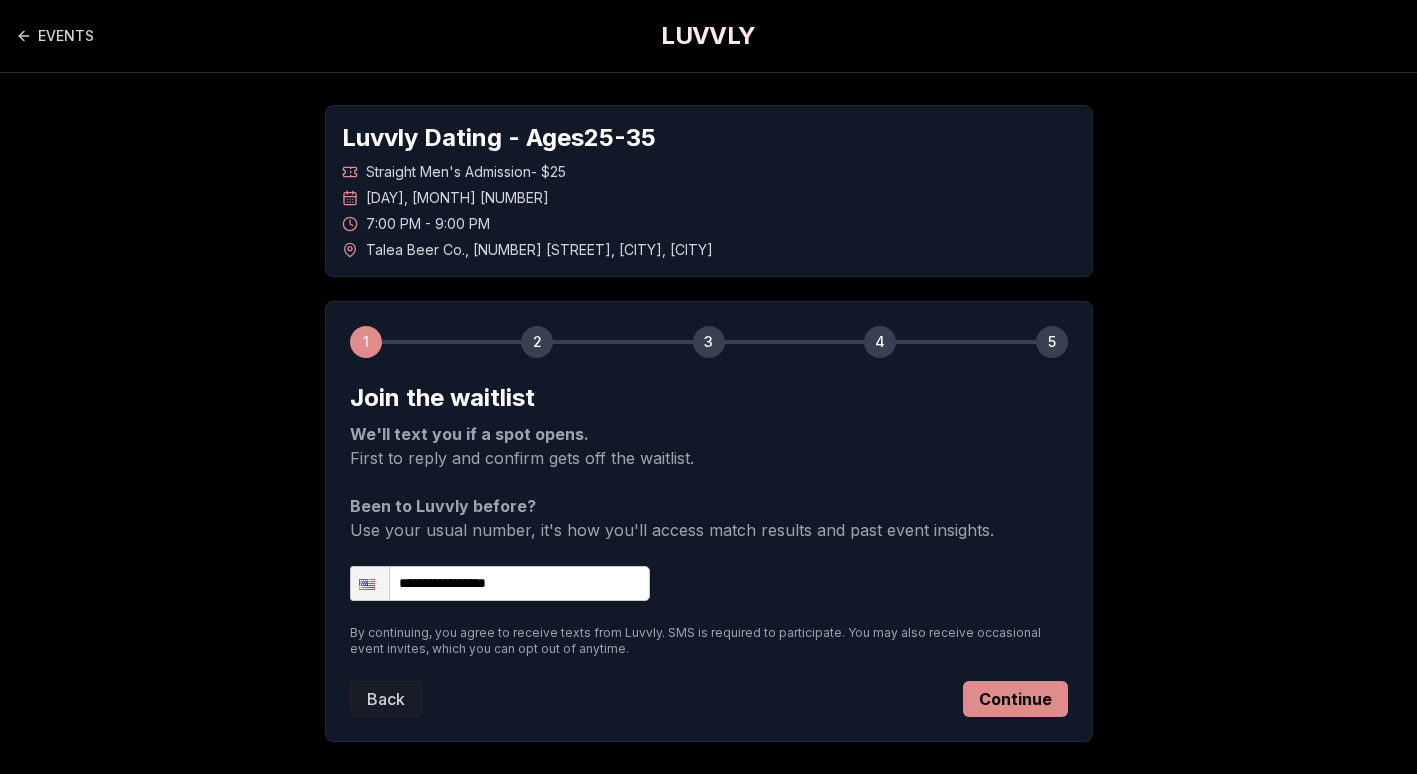 type on "**********" 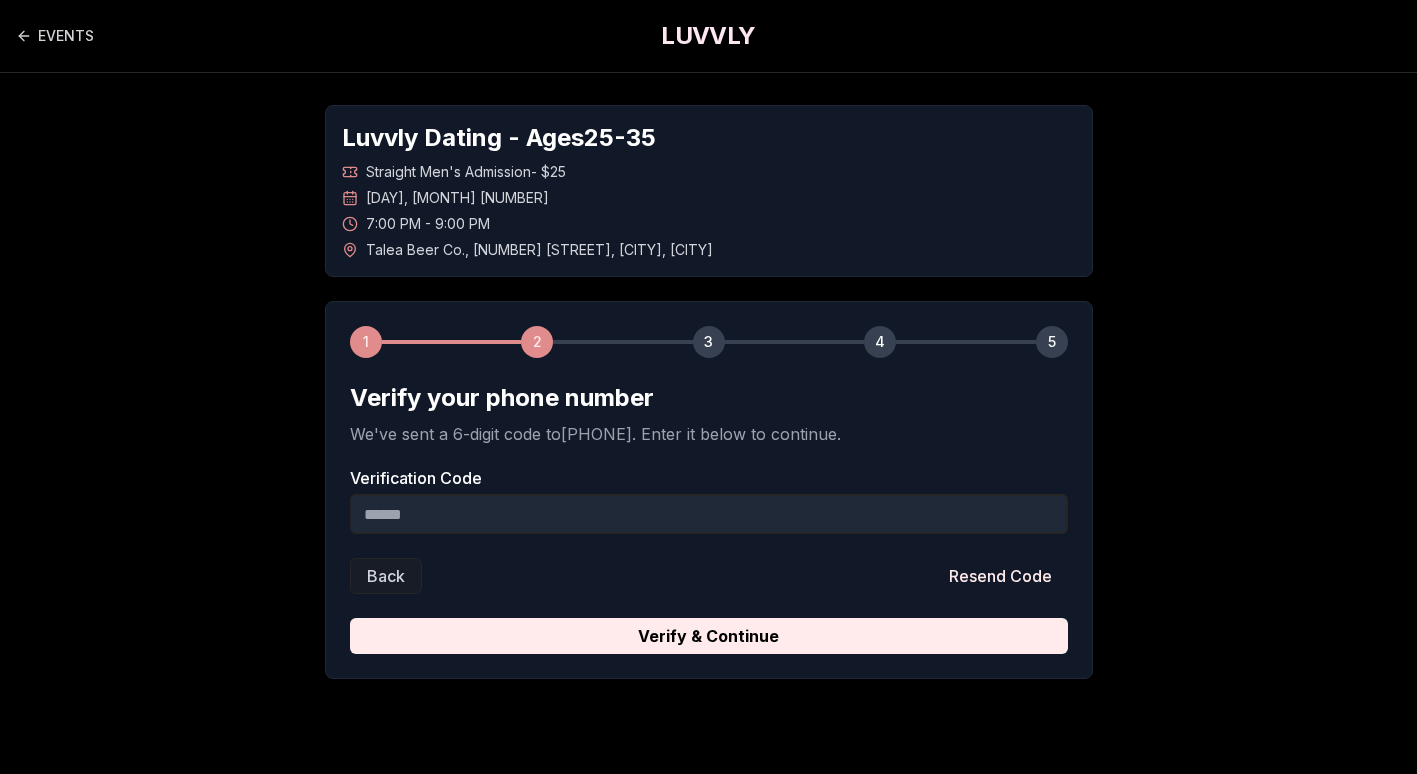 click on "Verification Code" at bounding box center [709, 514] 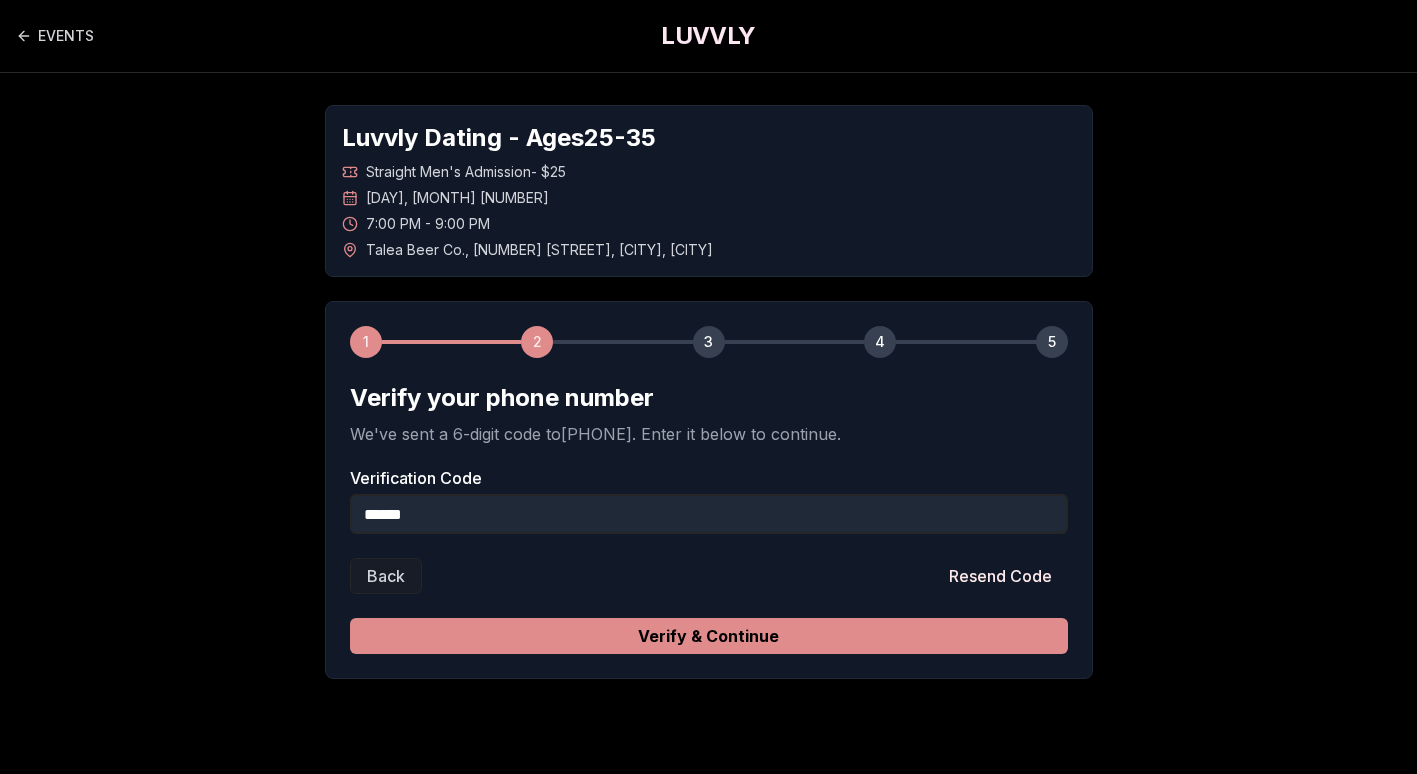 type on "******" 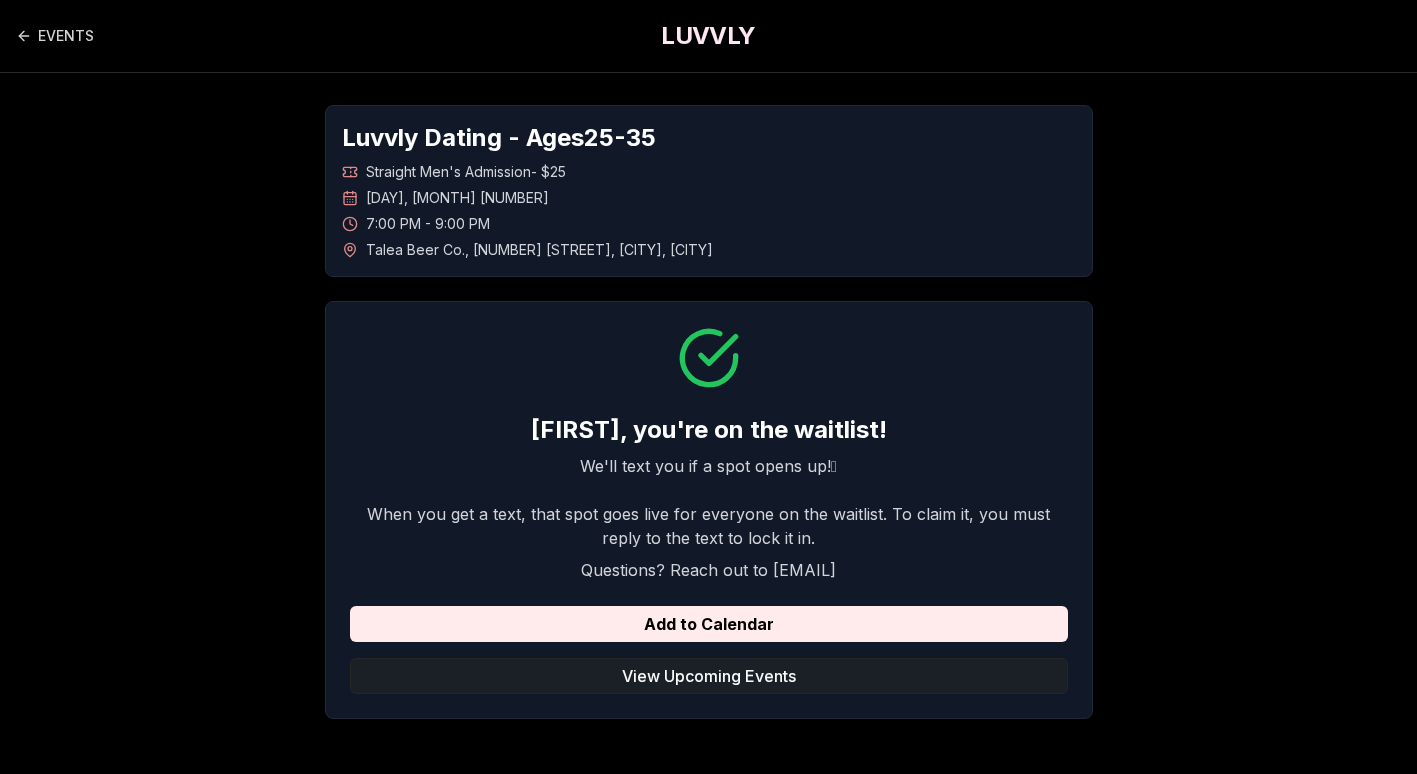 click on "View Upcoming Events" at bounding box center [709, 676] 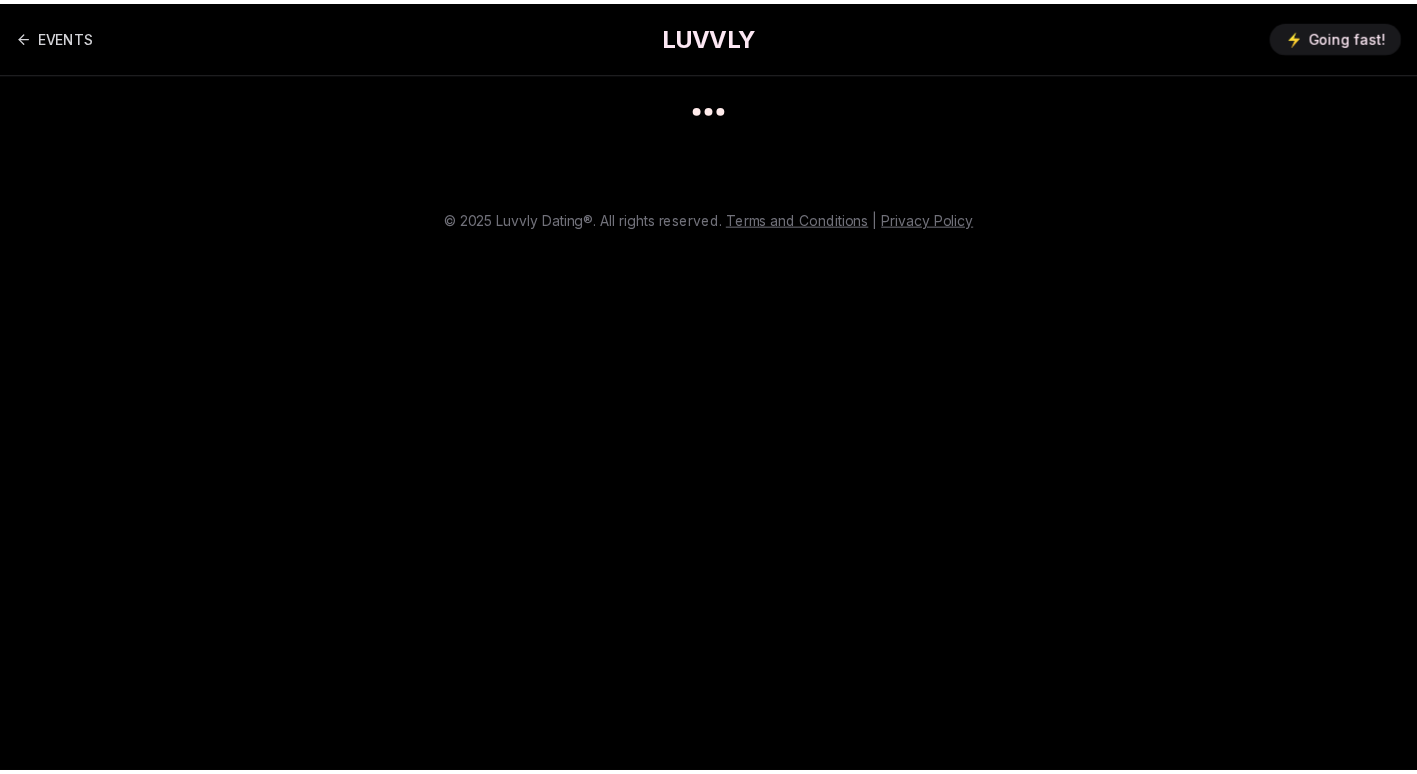 scroll, scrollTop: 0, scrollLeft: 0, axis: both 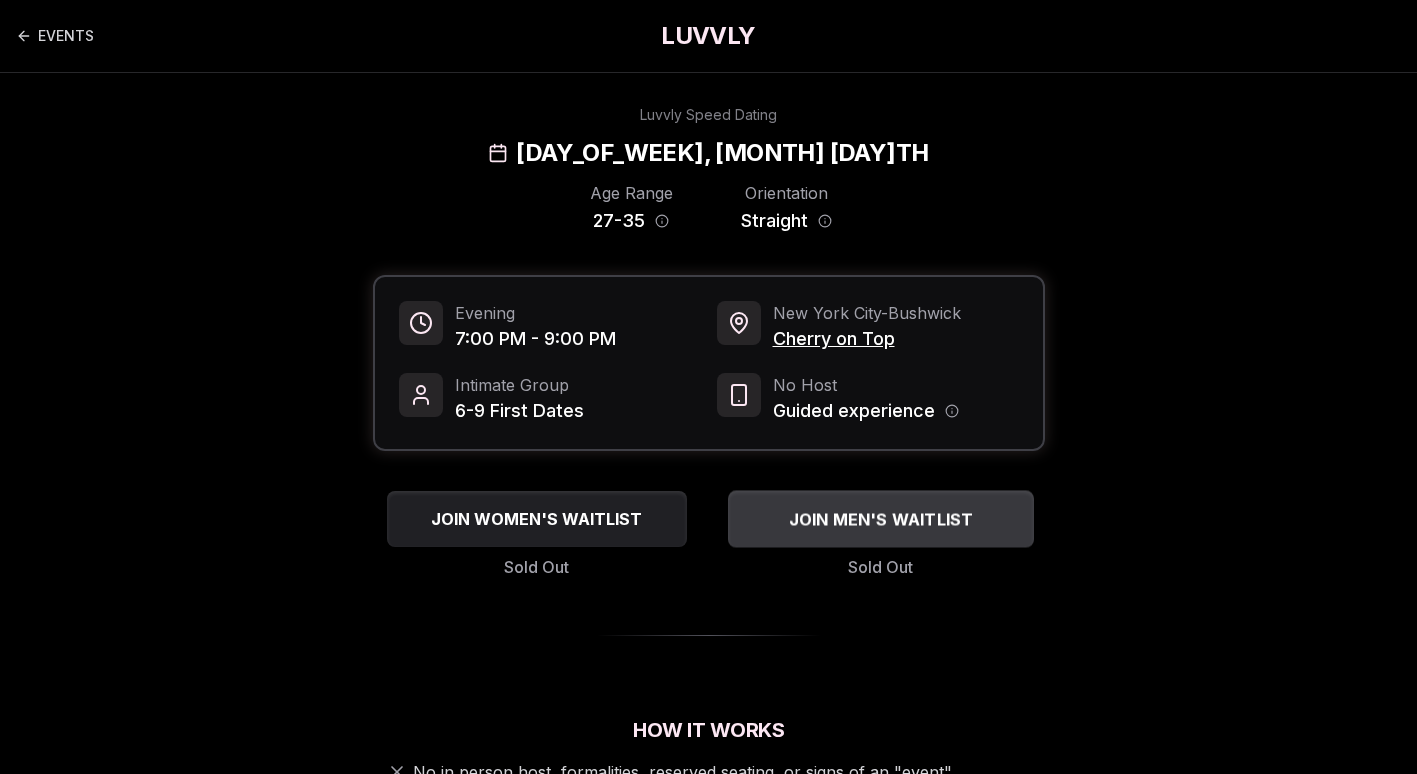 click on "JOIN MEN'S WAITLIST" at bounding box center (880, 519) 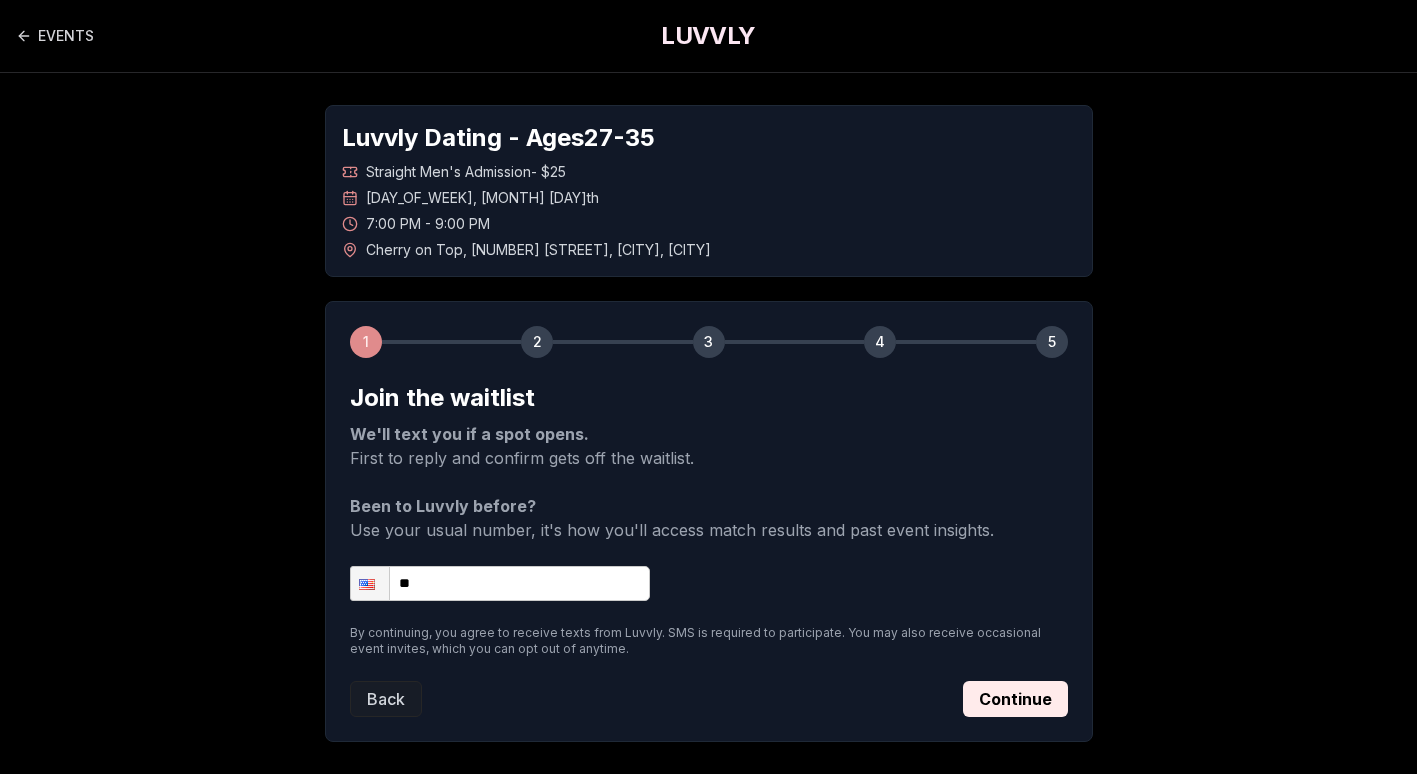 click on "**" at bounding box center (500, 583) 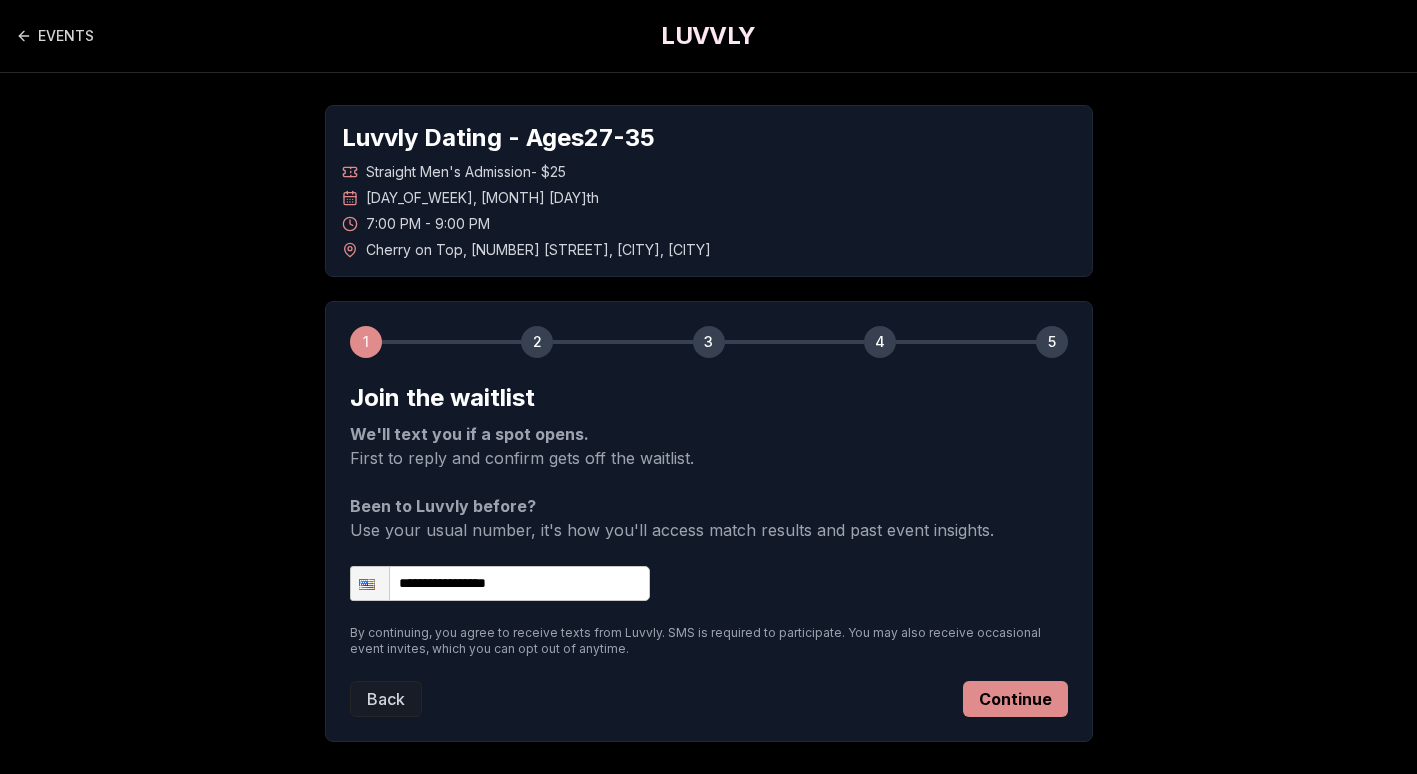 type on "**********" 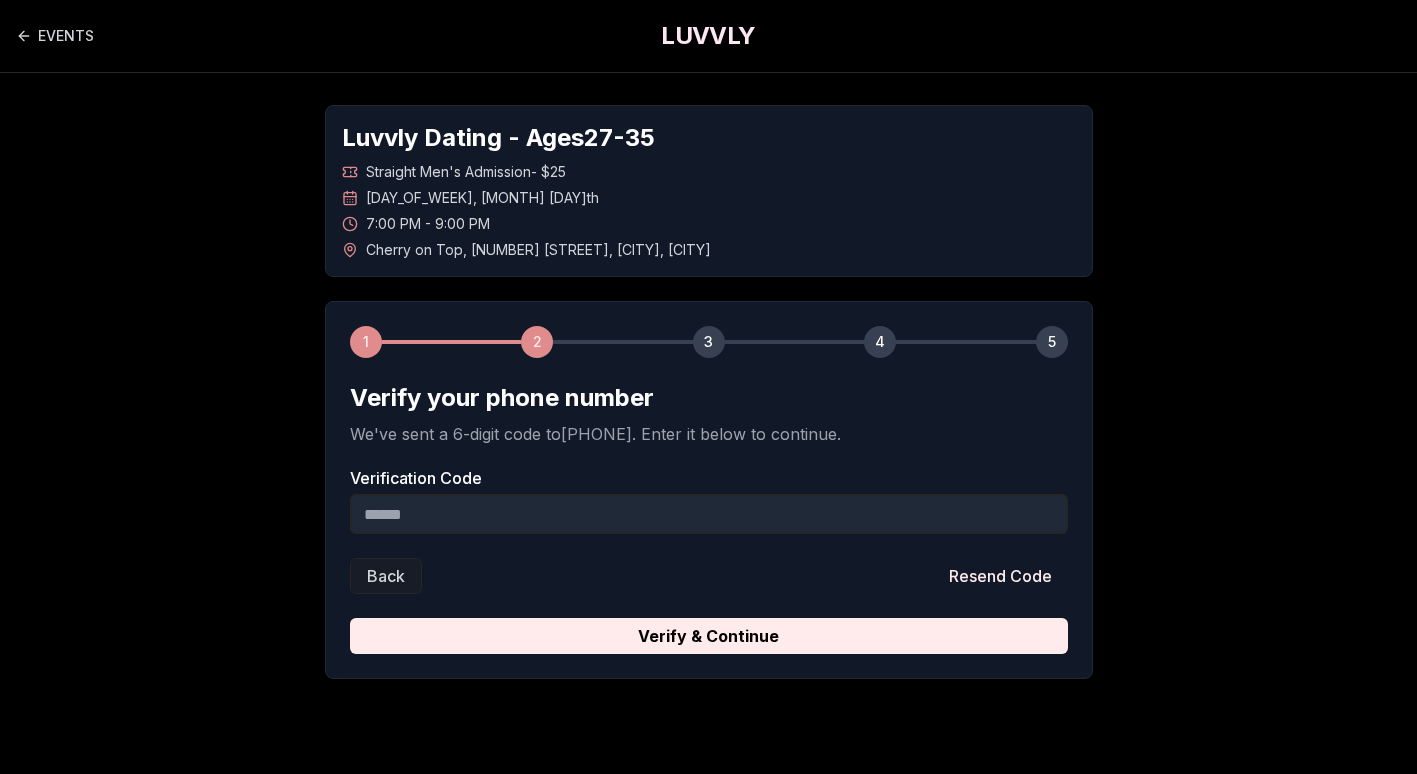 click on "Verification Code" at bounding box center [709, 514] 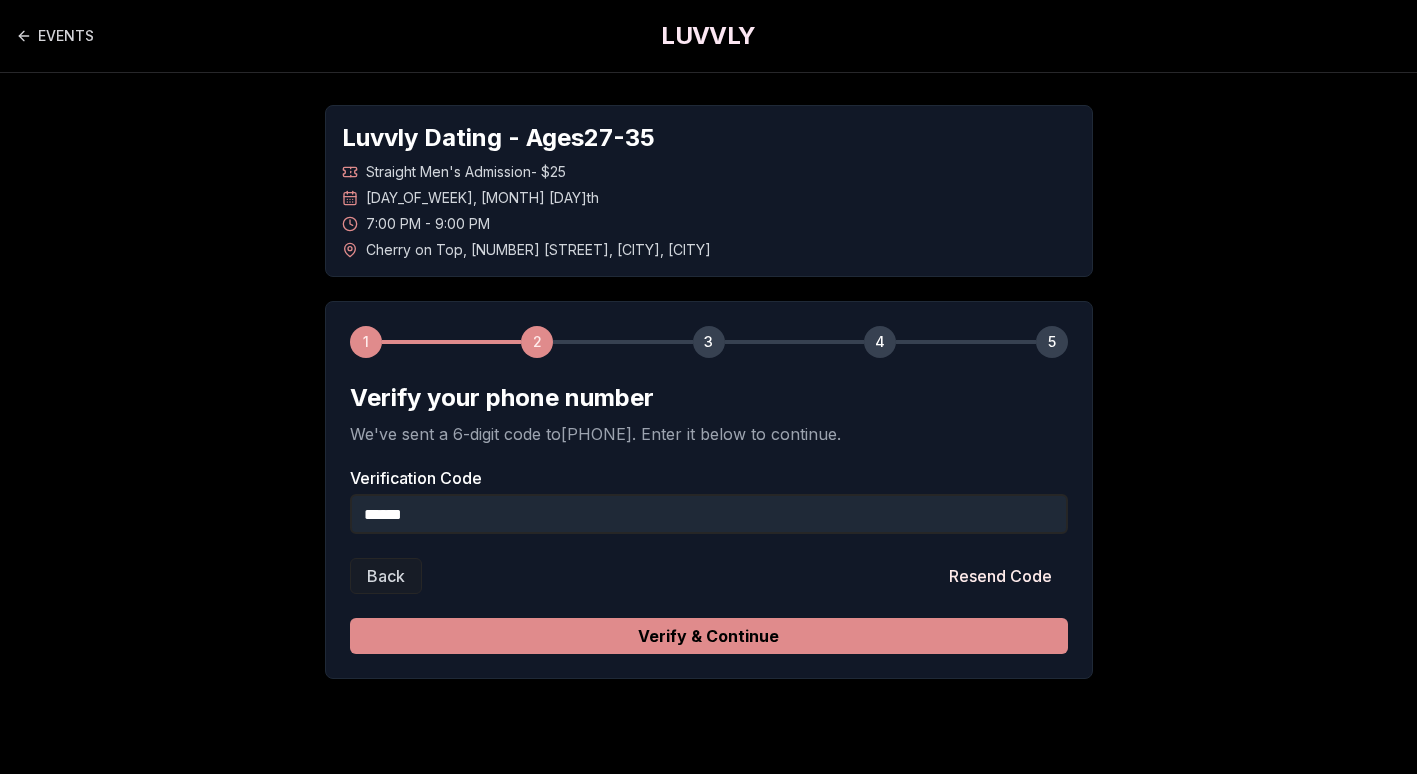 type on "******" 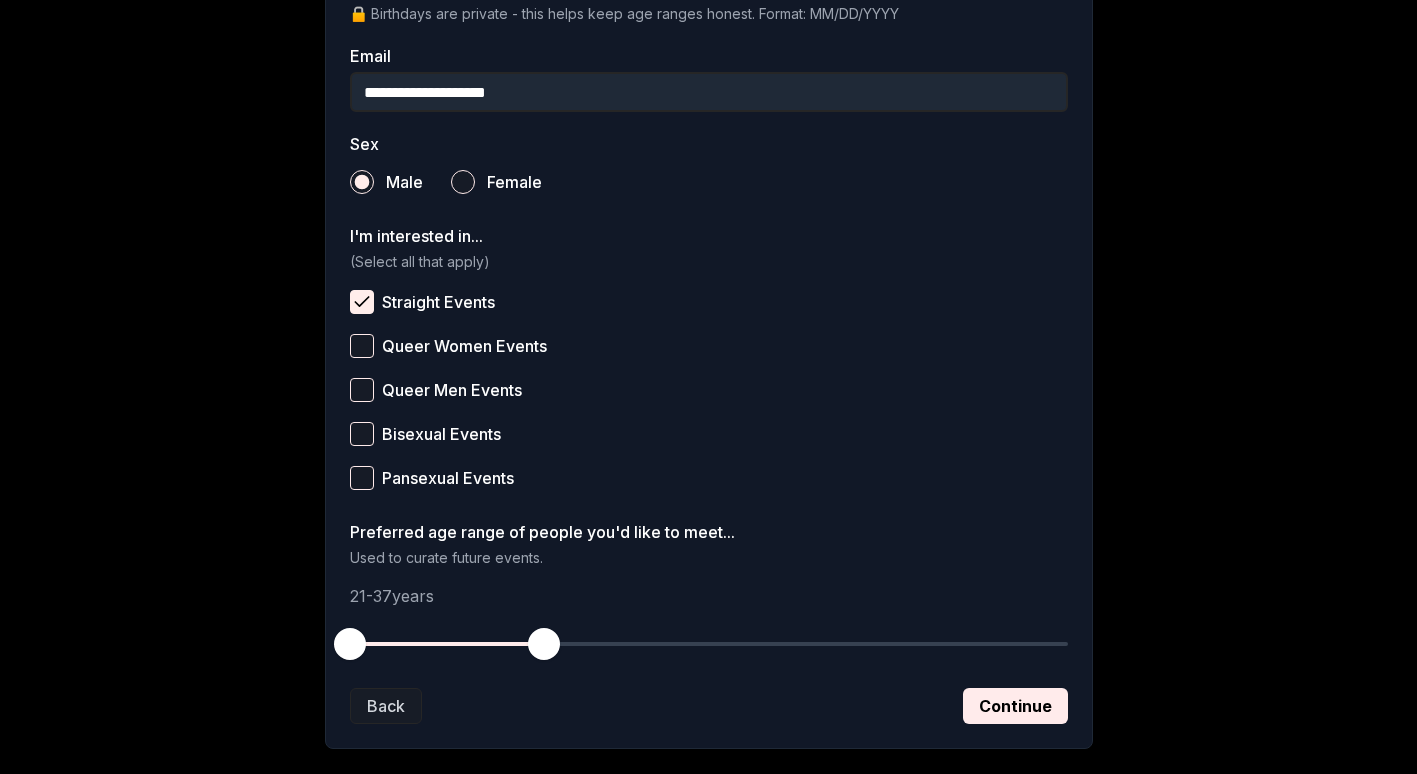 scroll, scrollTop: 627, scrollLeft: 0, axis: vertical 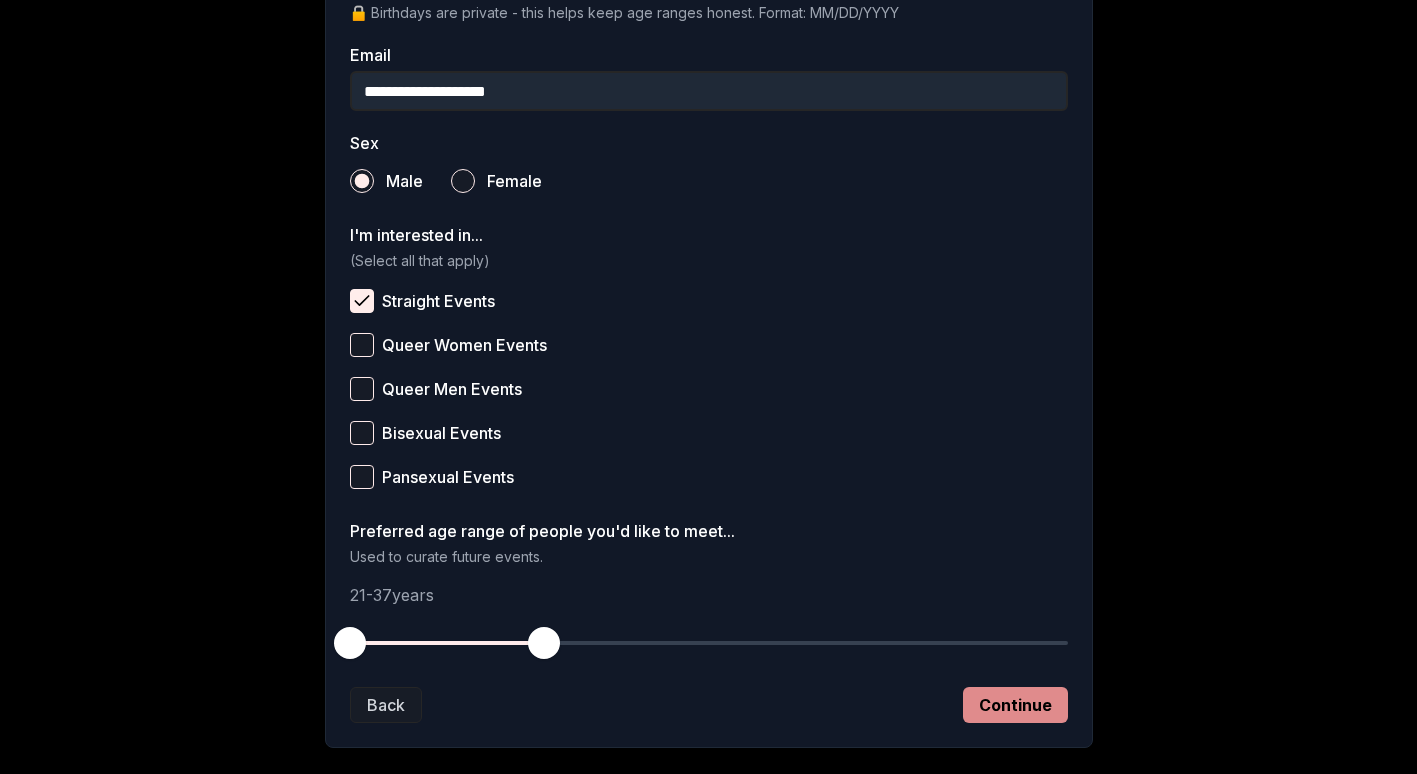 click on "Continue" at bounding box center [1015, 705] 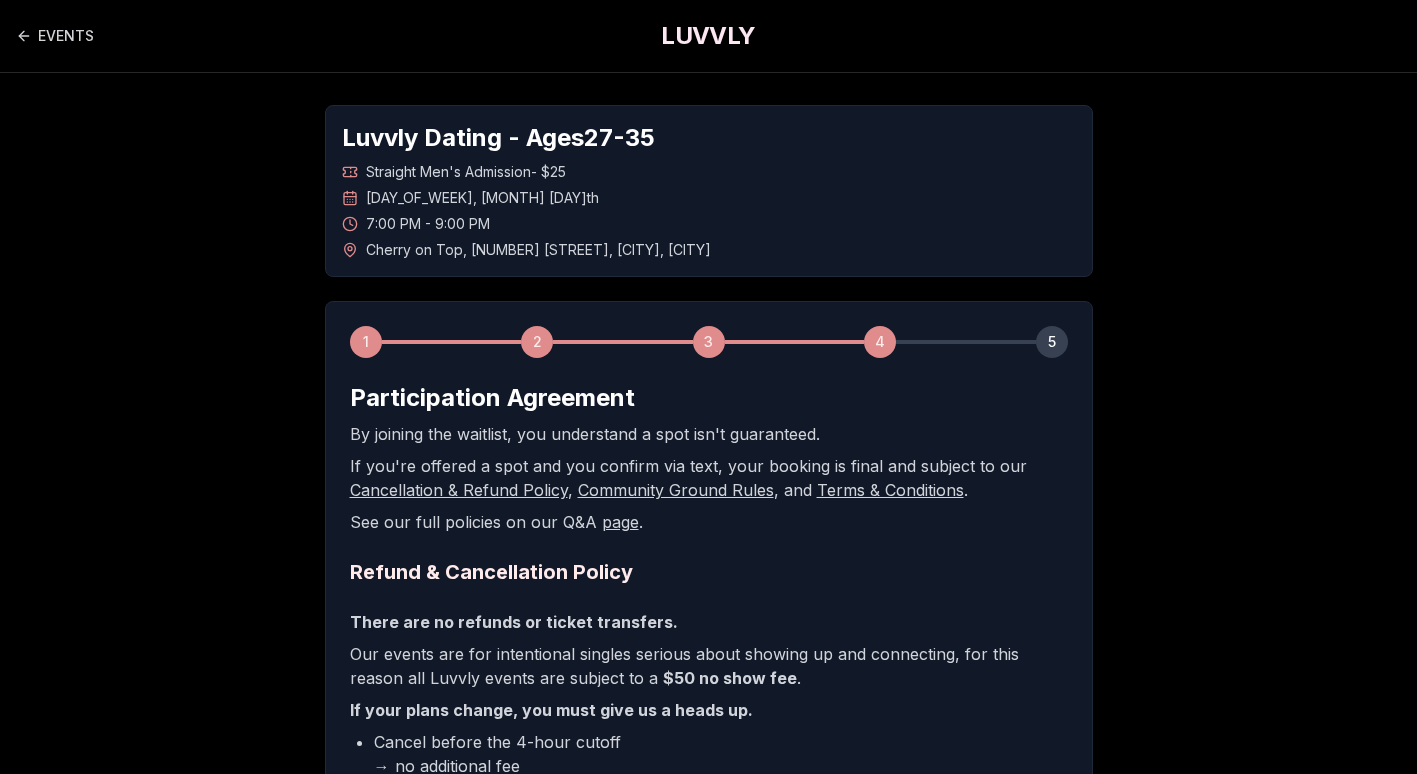 scroll, scrollTop: 441, scrollLeft: 0, axis: vertical 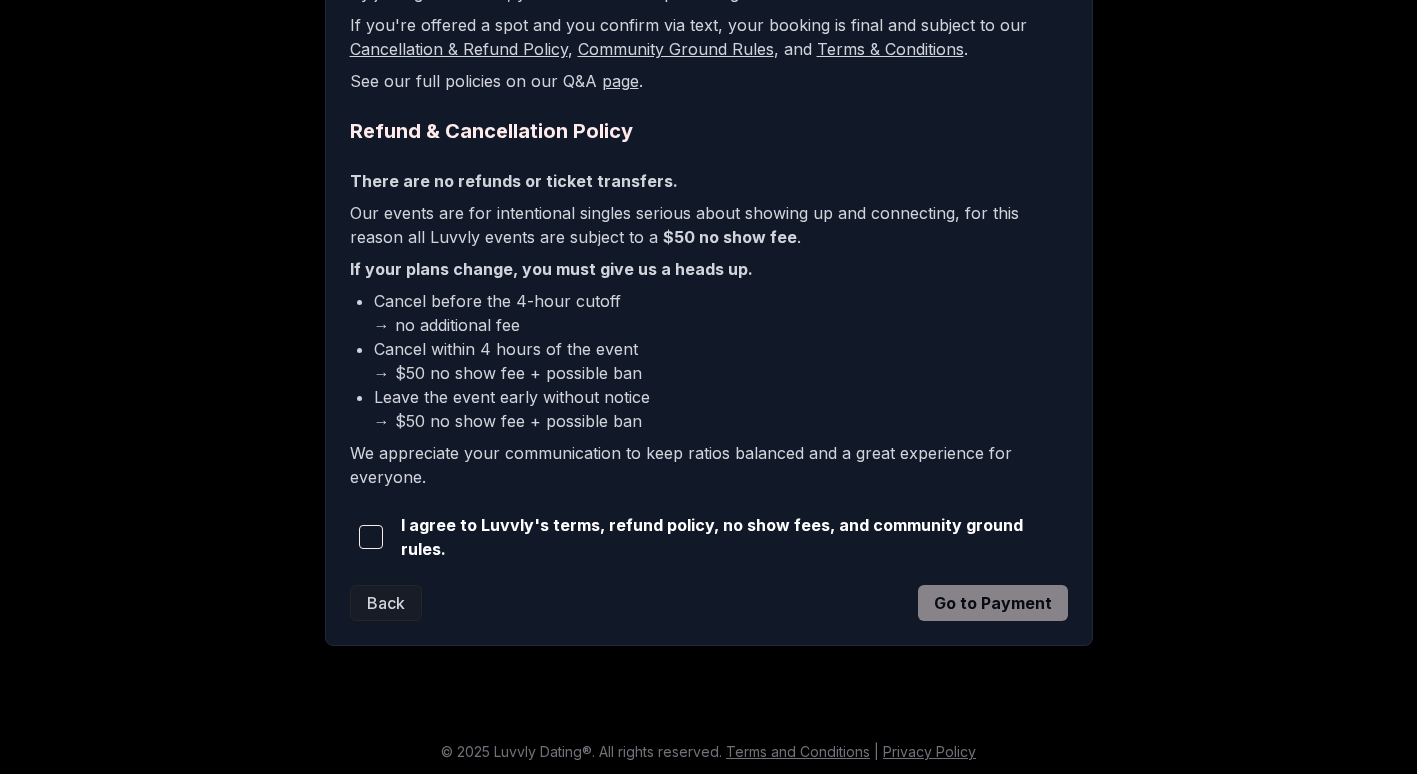 click at bounding box center [371, 537] 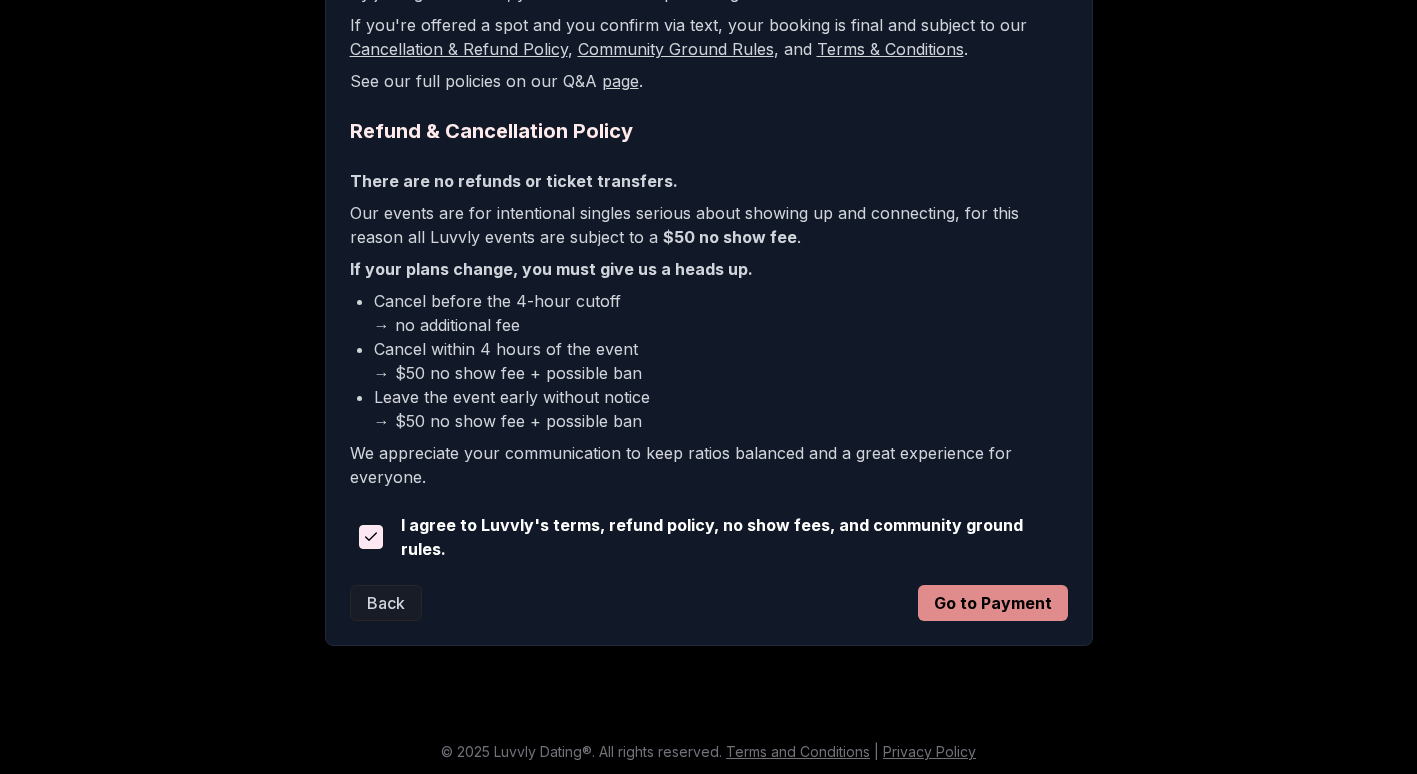 click on "Go to Payment" at bounding box center [993, 603] 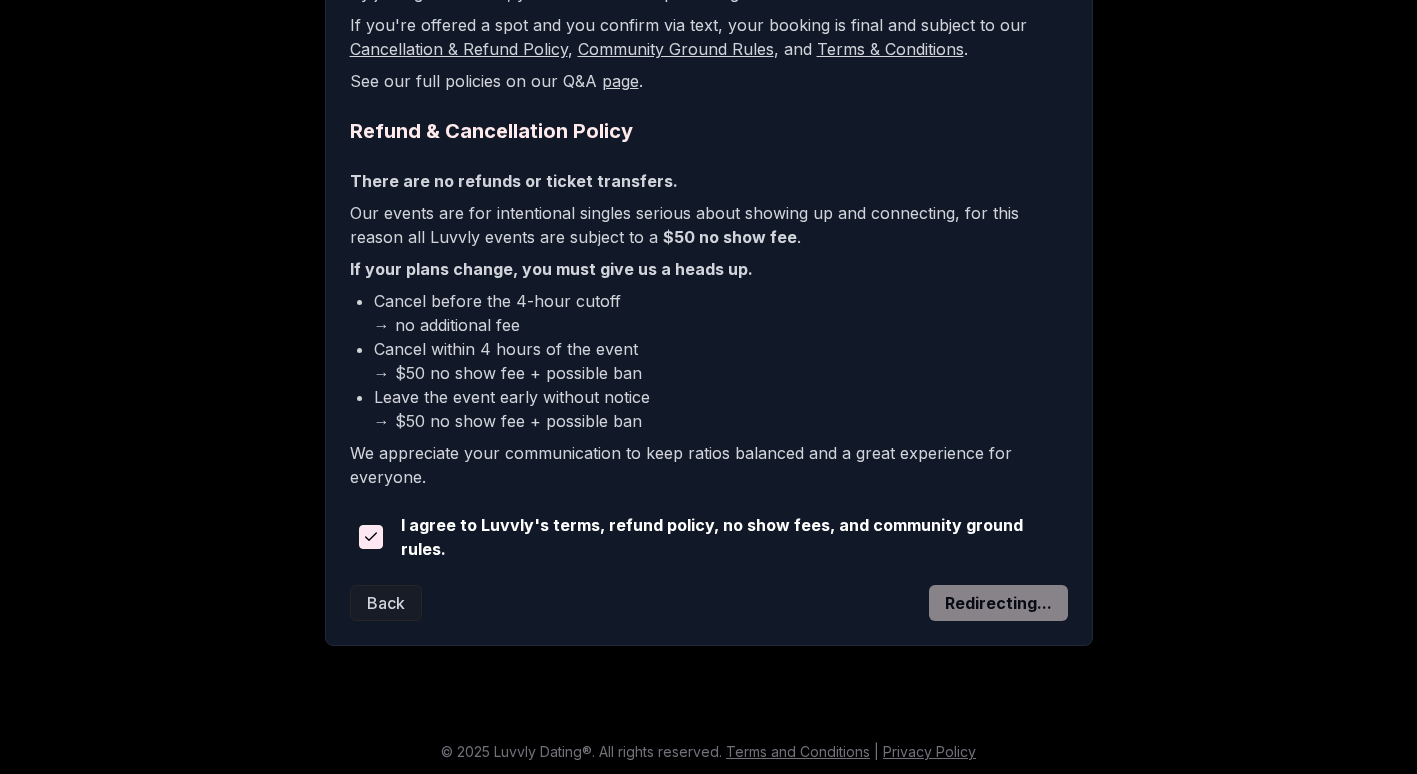 scroll, scrollTop: 336, scrollLeft: 0, axis: vertical 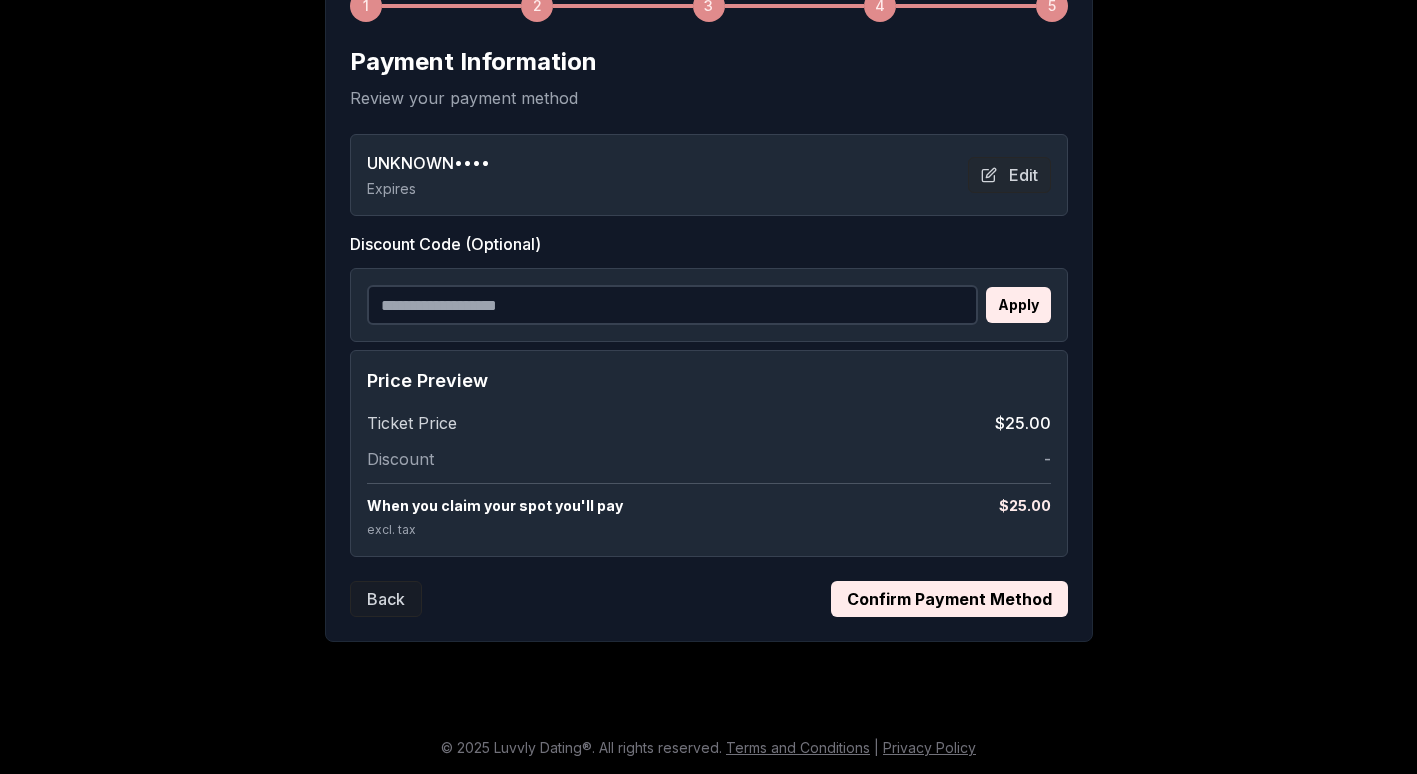 click on "Confirm Payment Method" at bounding box center (949, 599) 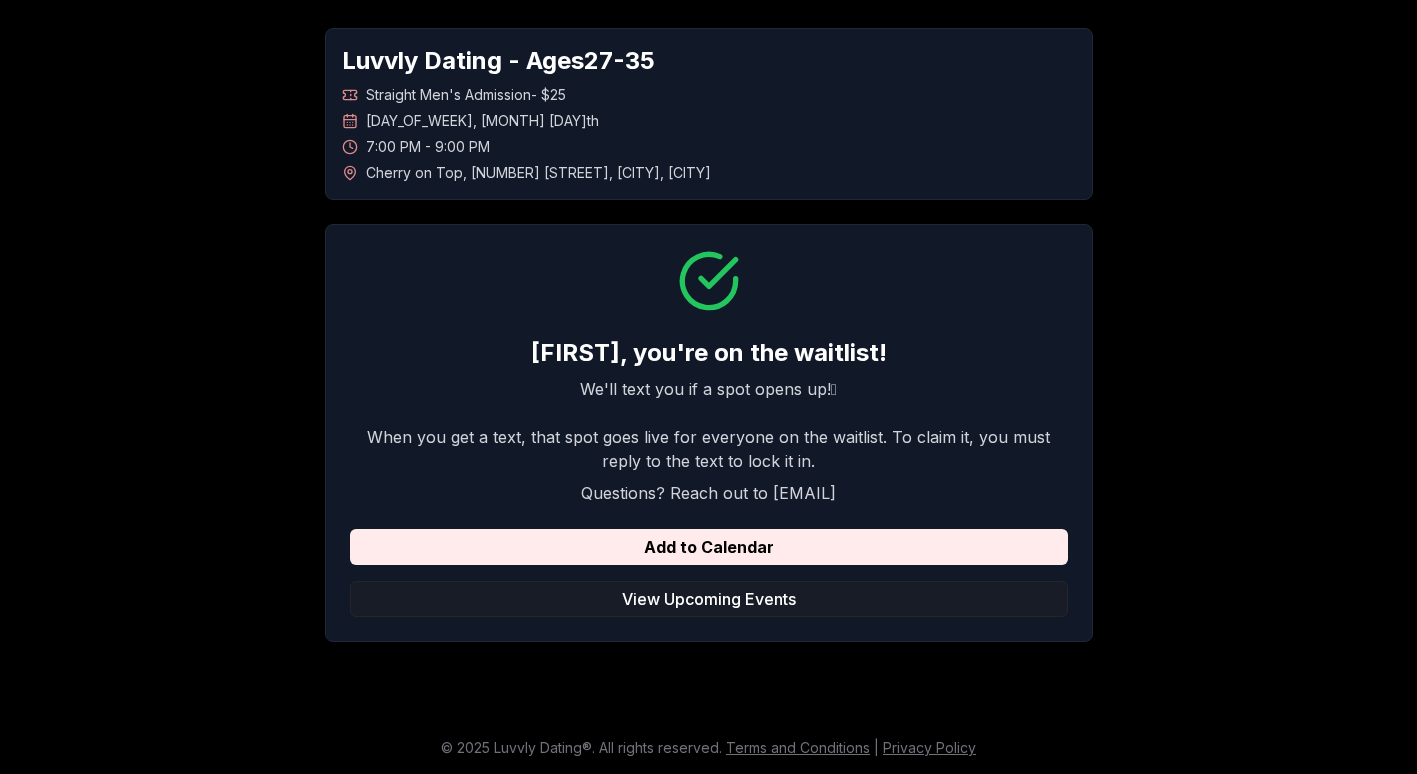 scroll, scrollTop: 0, scrollLeft: 0, axis: both 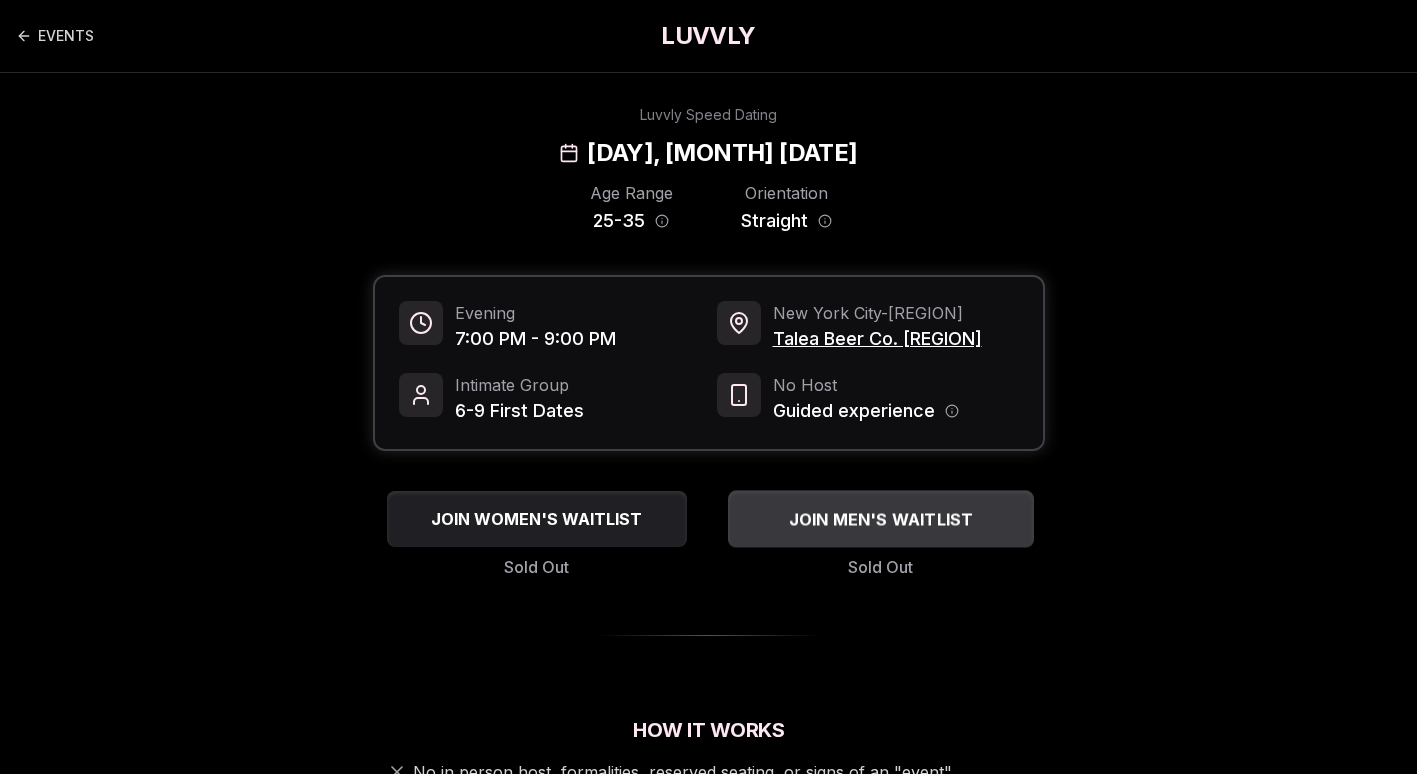 click on "JOIN MEN'S WAITLIST" at bounding box center (880, 519) 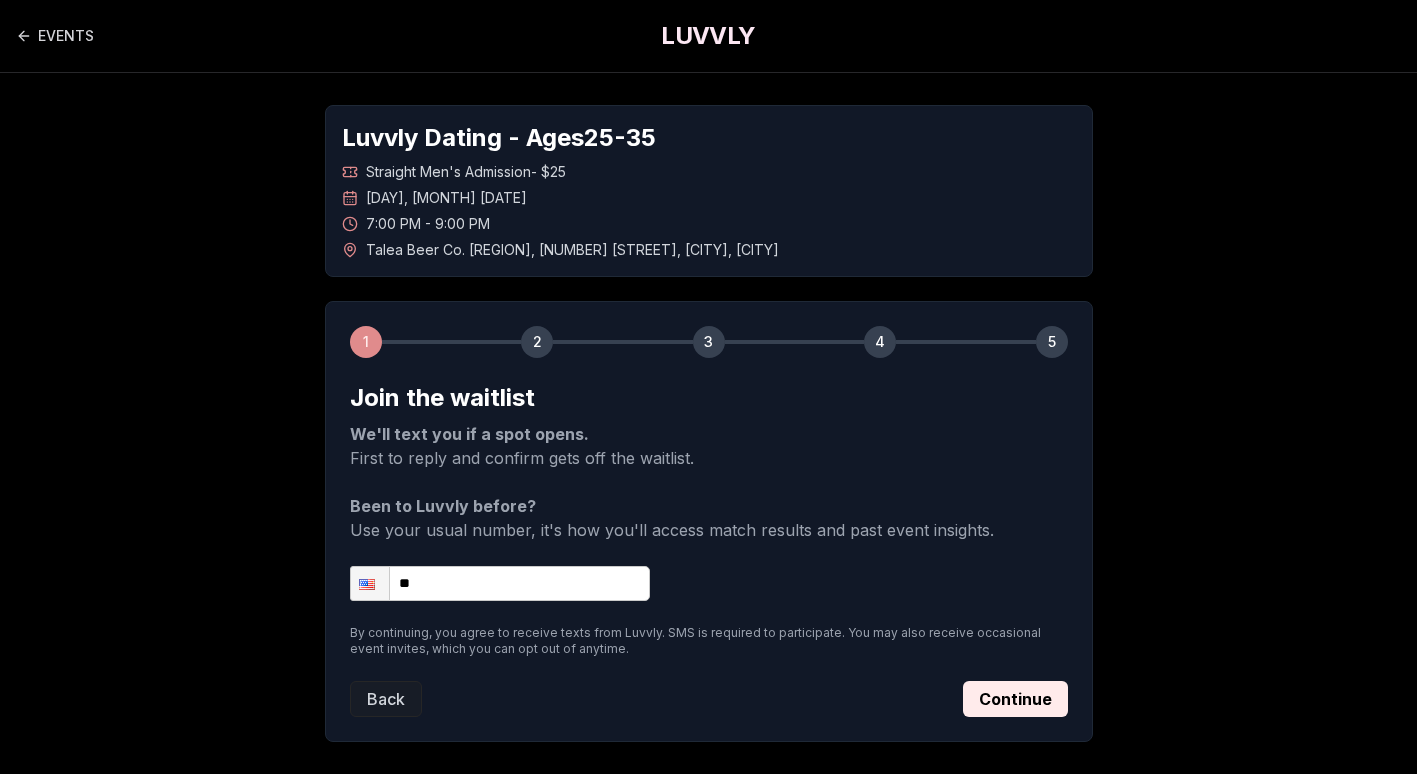 click on "**" at bounding box center [500, 583] 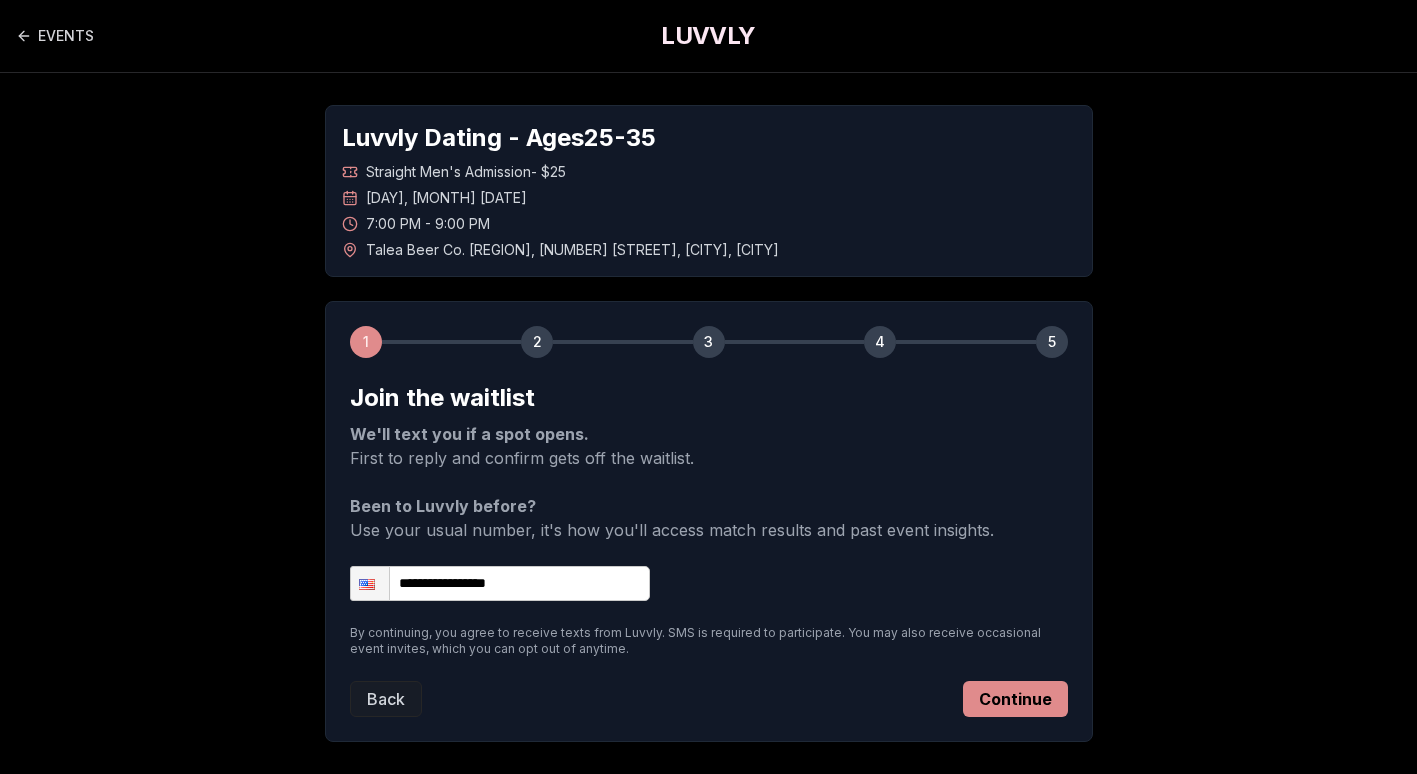 type on "**********" 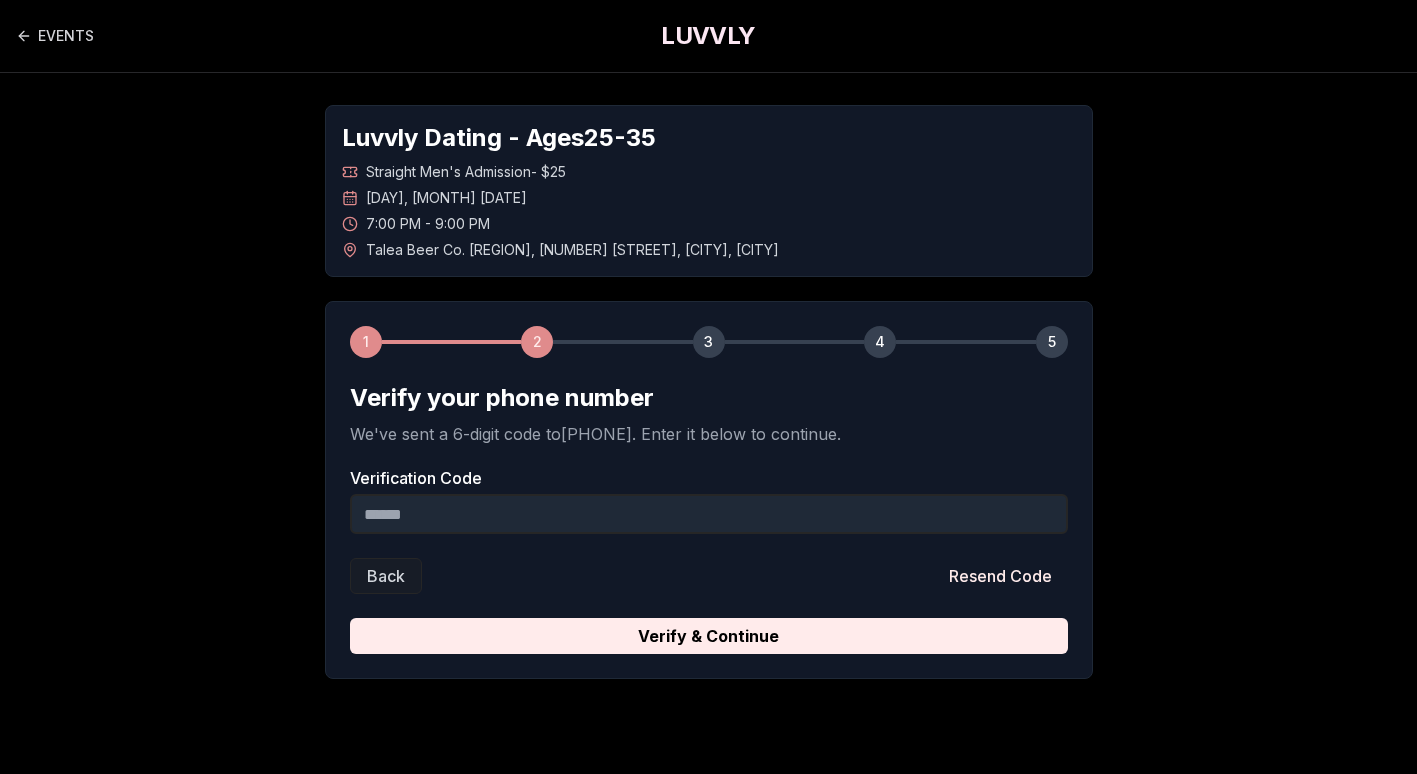 click on "Verification Code" at bounding box center [709, 514] 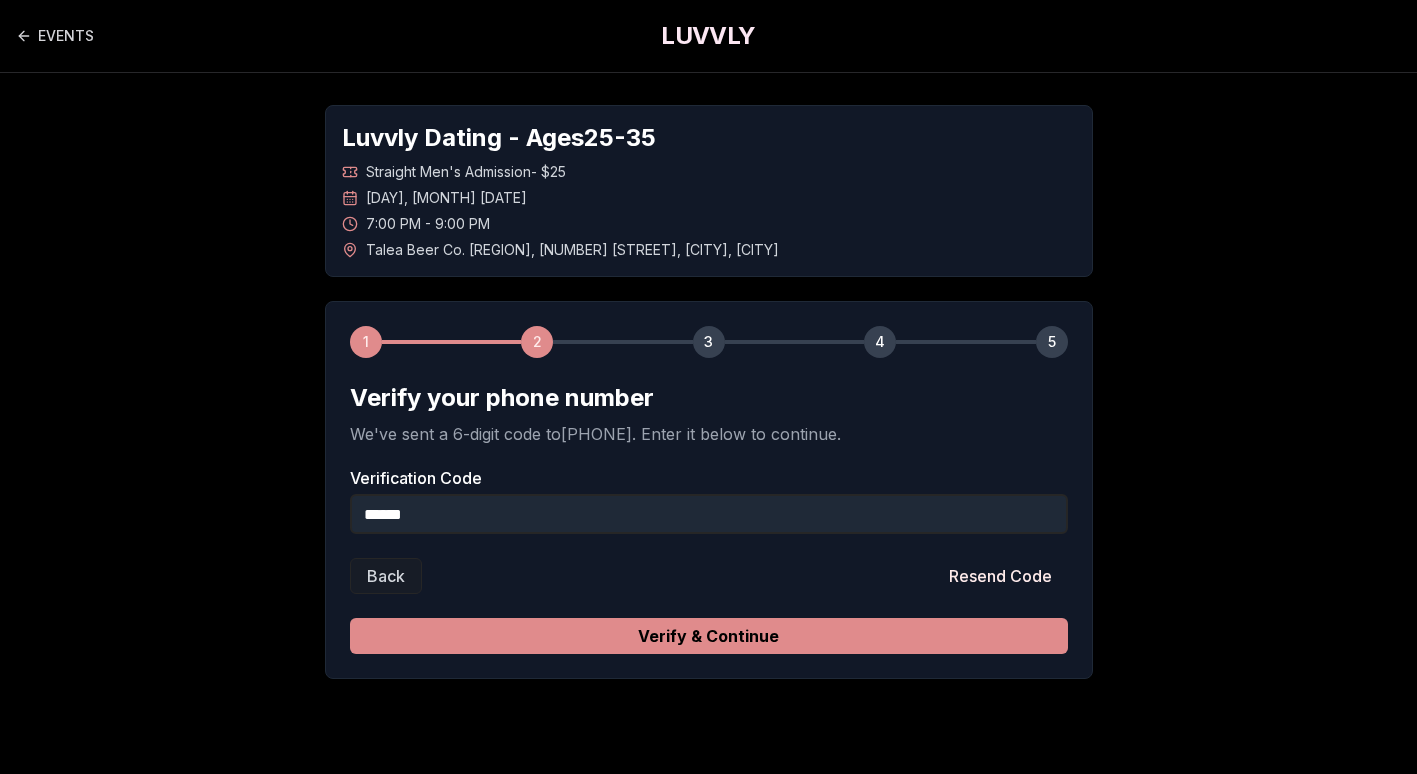 type on "******" 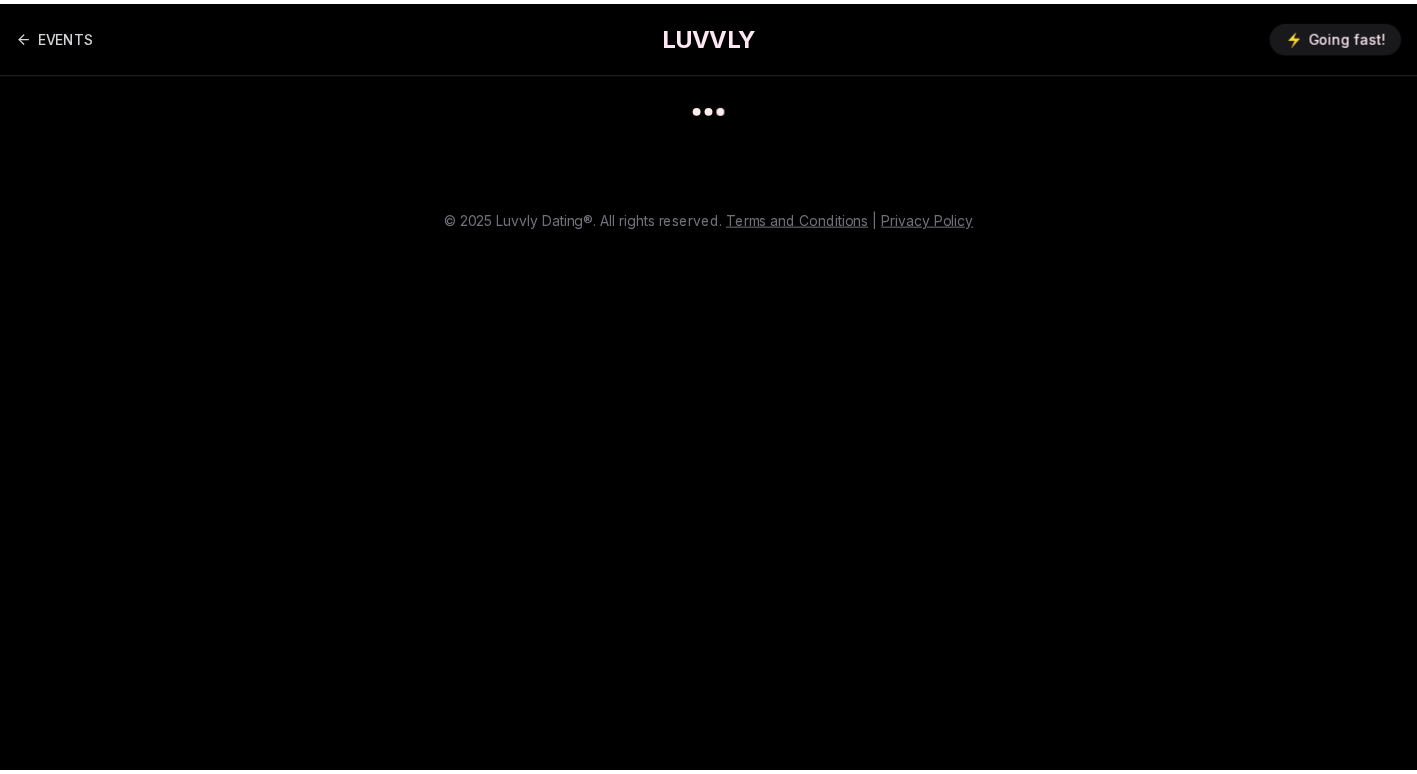 scroll, scrollTop: 0, scrollLeft: 0, axis: both 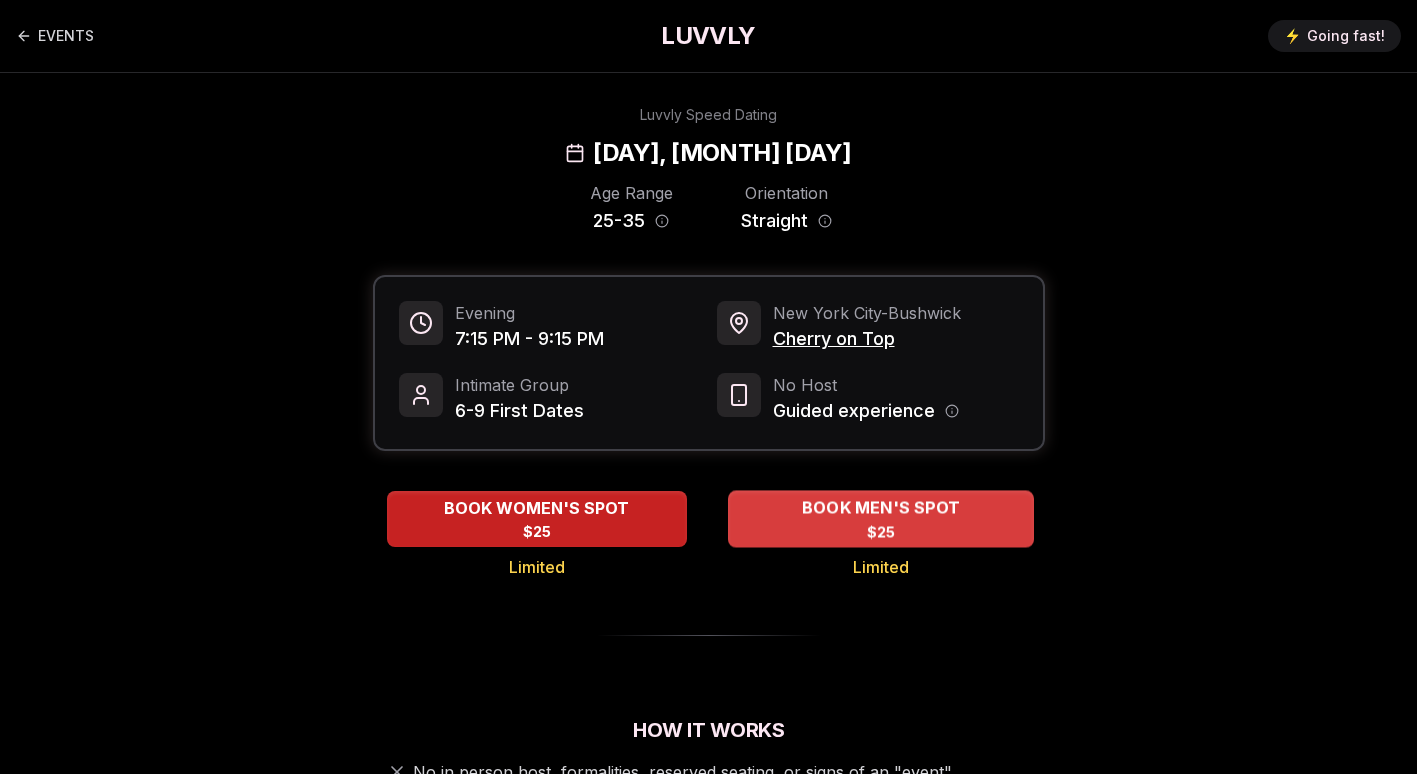 click on "BOOK MEN'S SPOT" at bounding box center [880, 508] 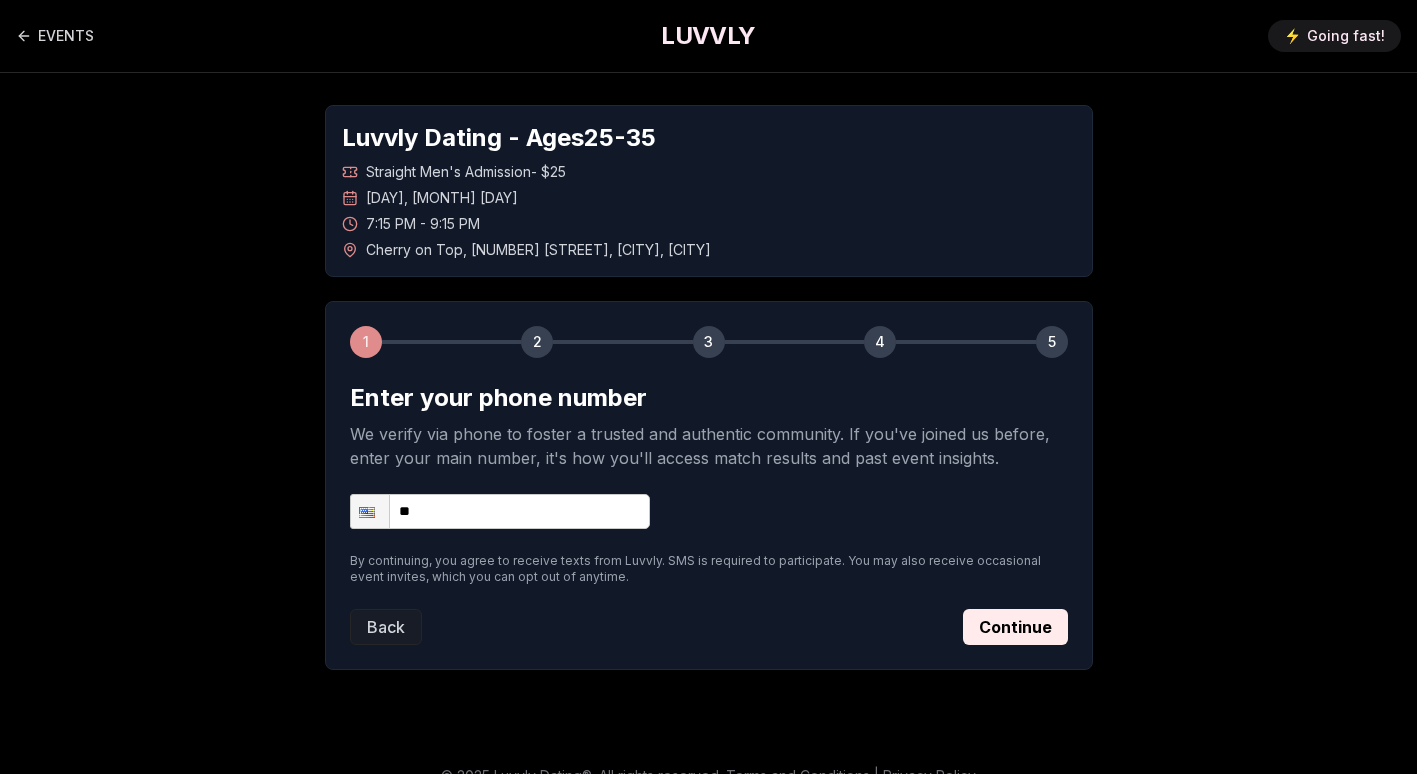 click on "**" at bounding box center (500, 511) 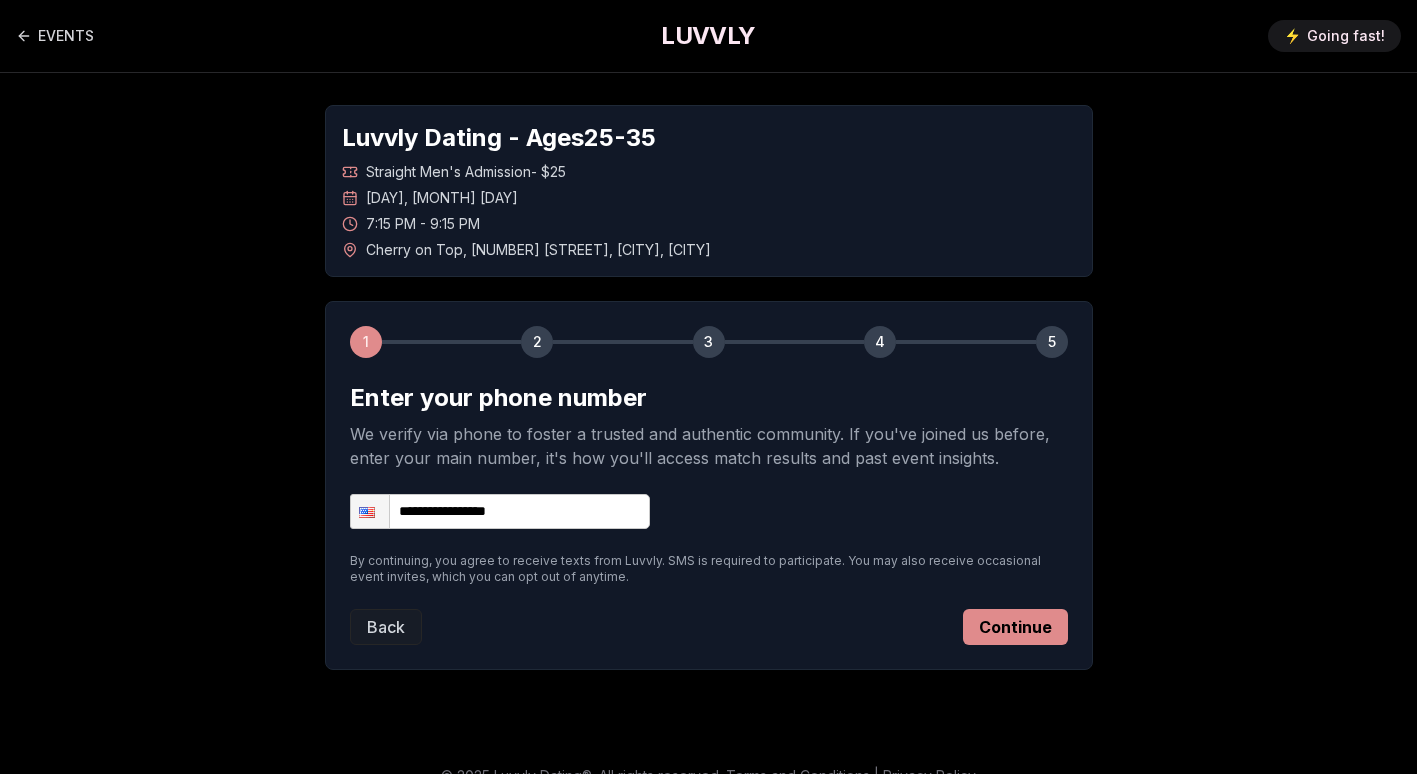 type on "**********" 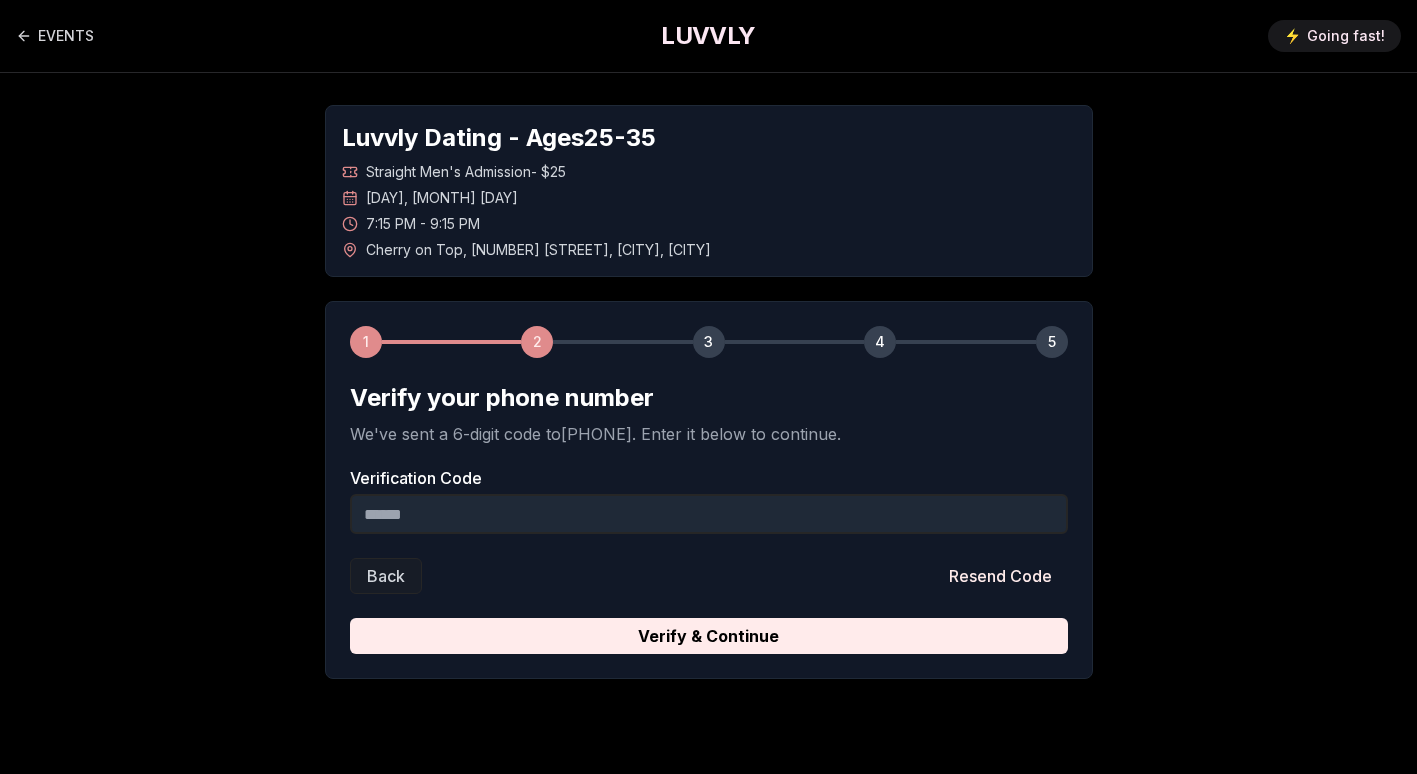 click on "Verification Code" at bounding box center (709, 514) 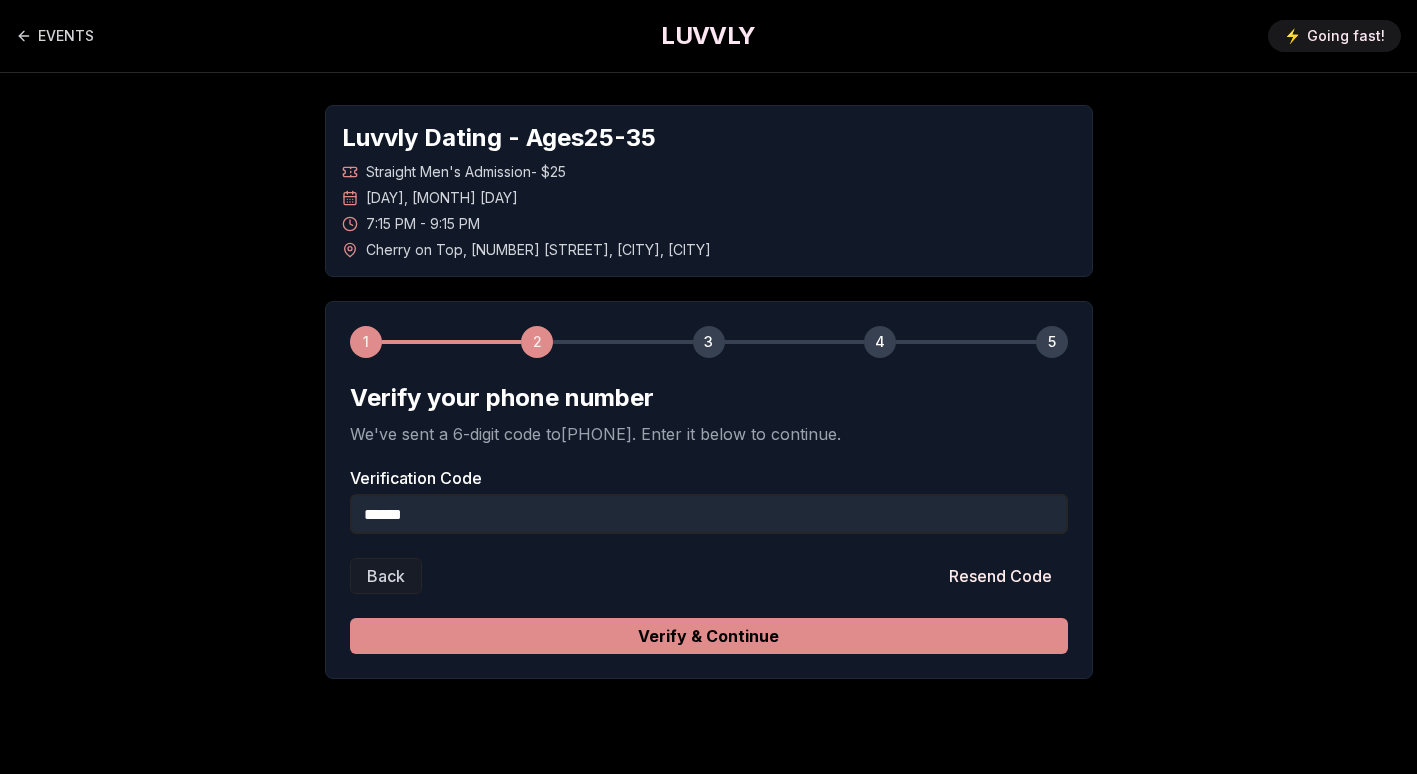 type on "******" 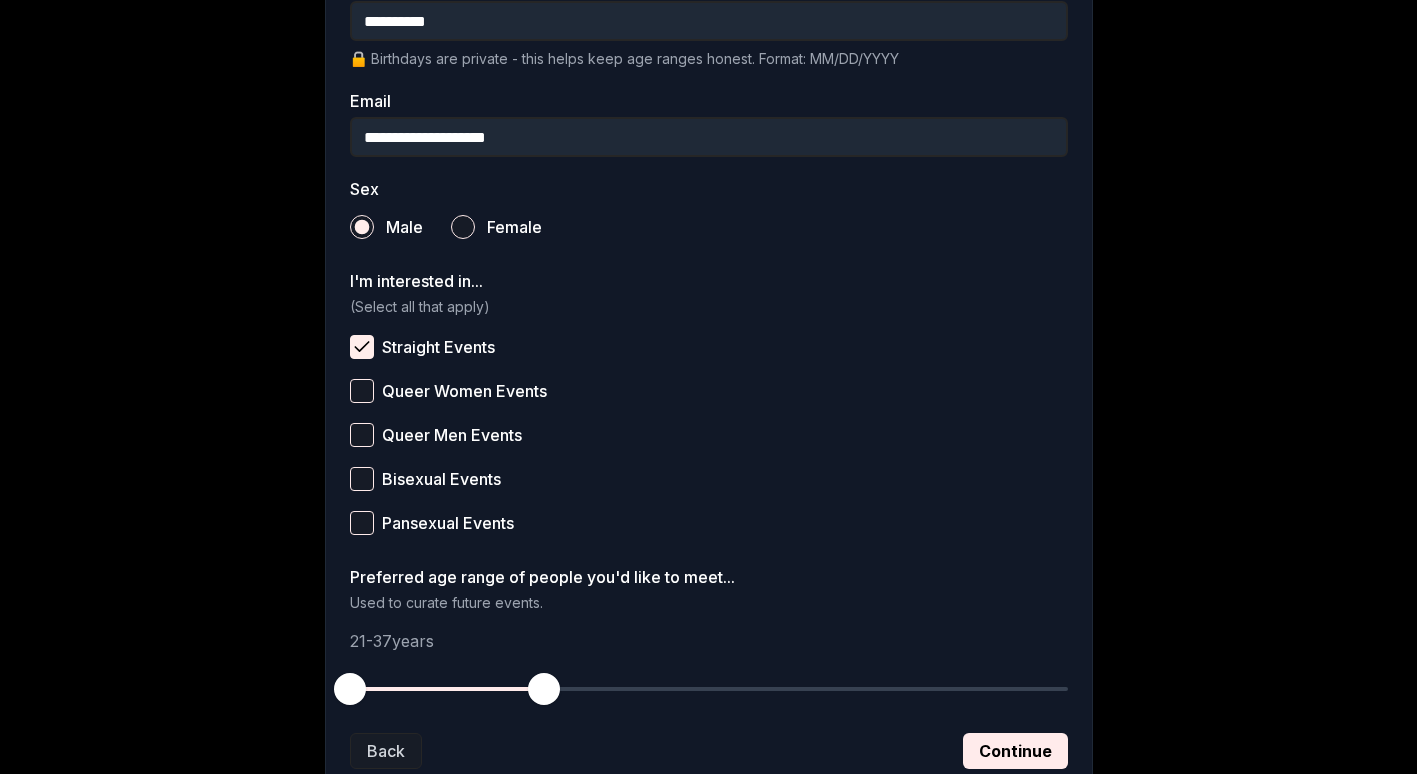 scroll, scrollTop: 733, scrollLeft: 0, axis: vertical 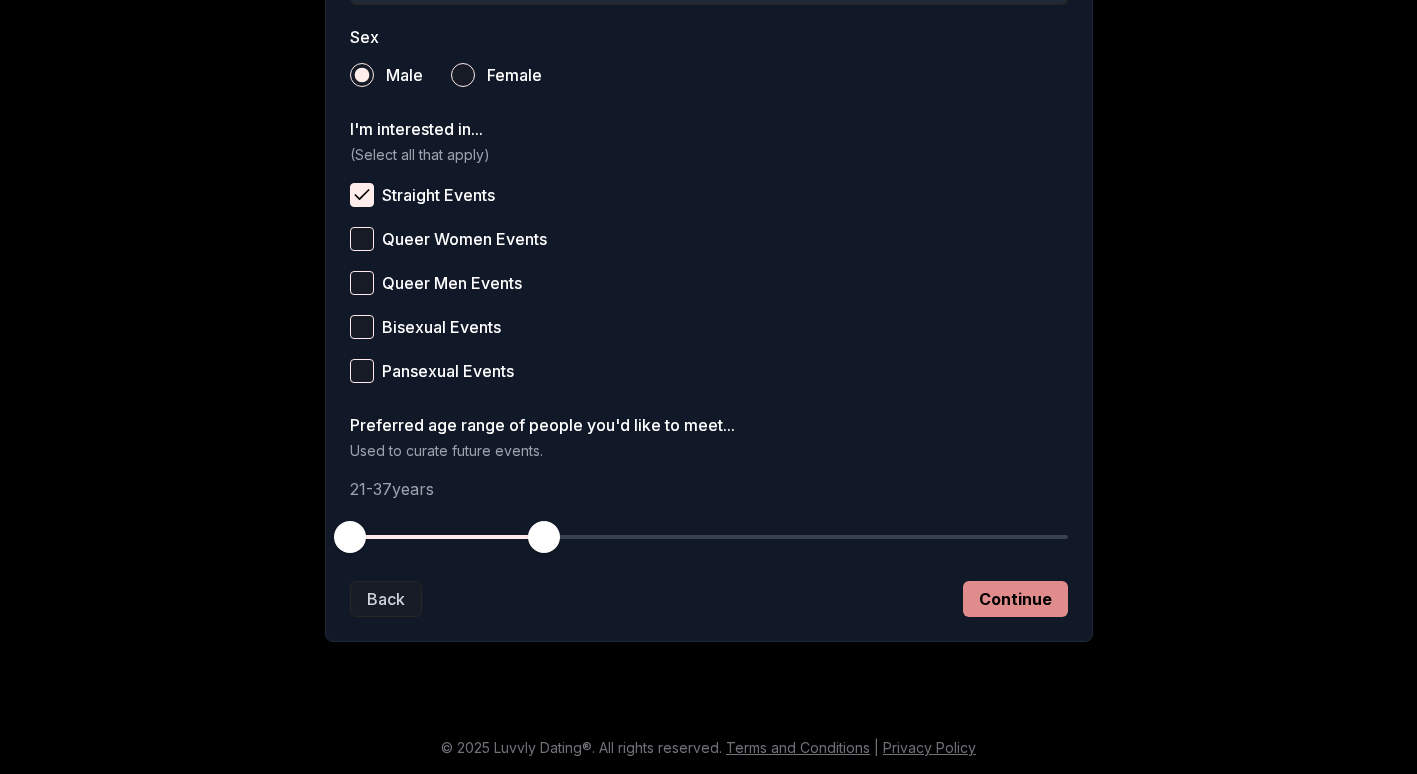 click on "Continue" at bounding box center [1015, 599] 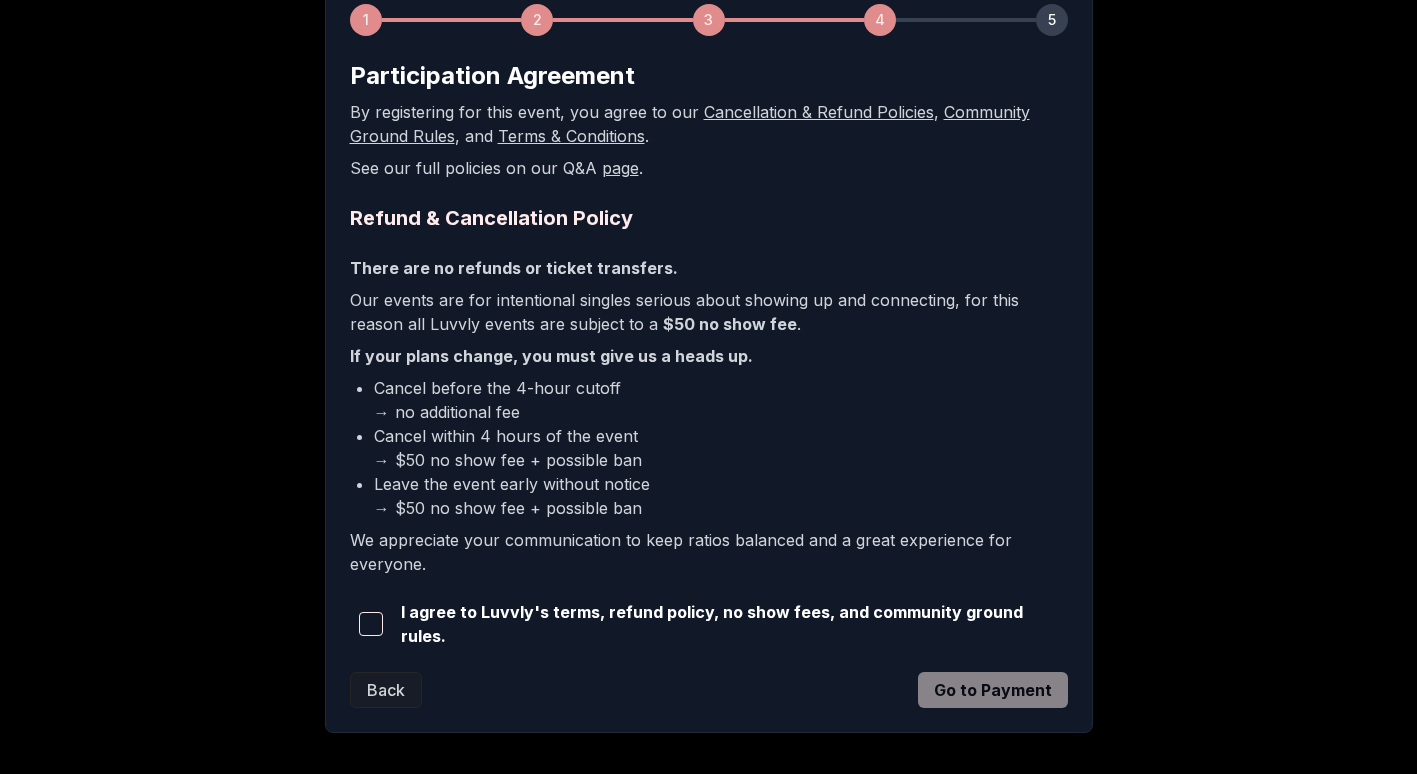 scroll, scrollTop: 409, scrollLeft: 0, axis: vertical 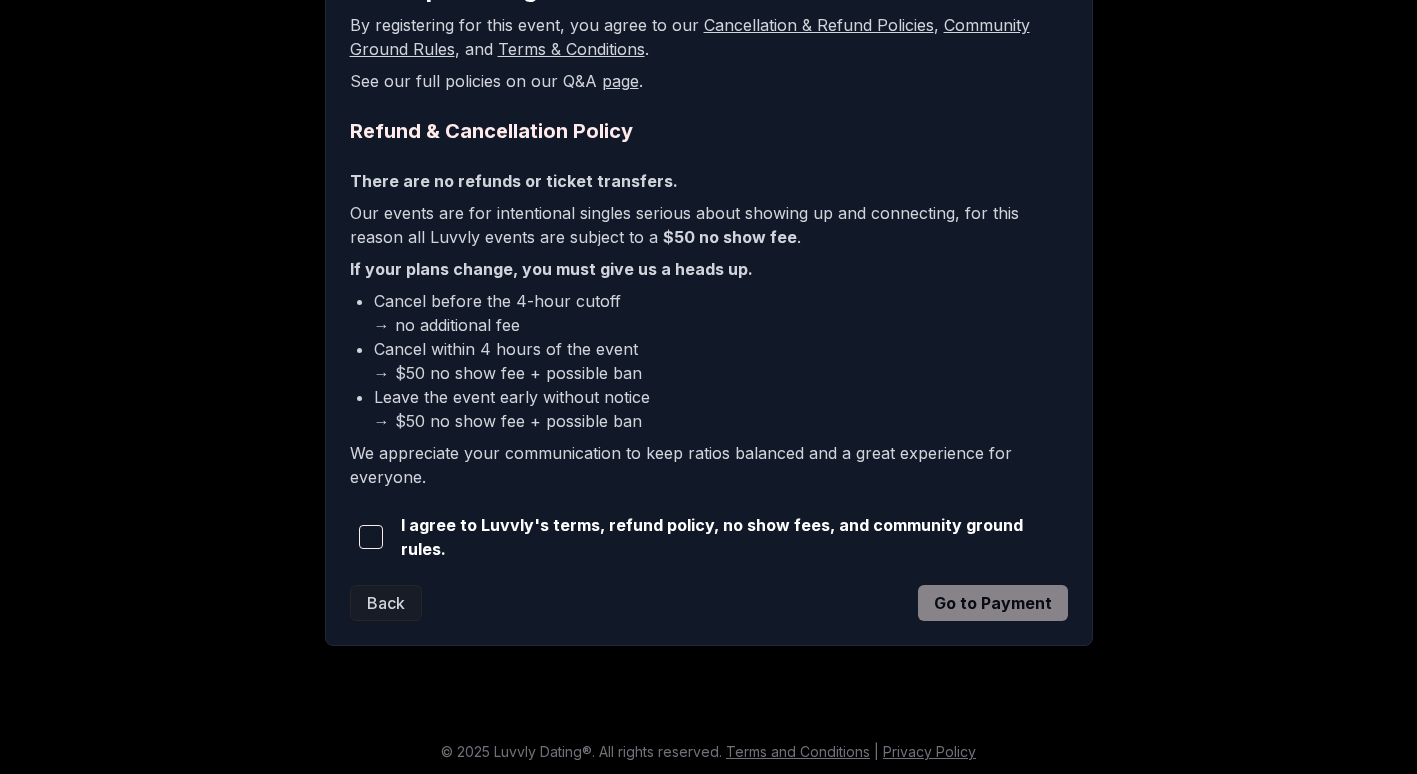 click at bounding box center (371, 537) 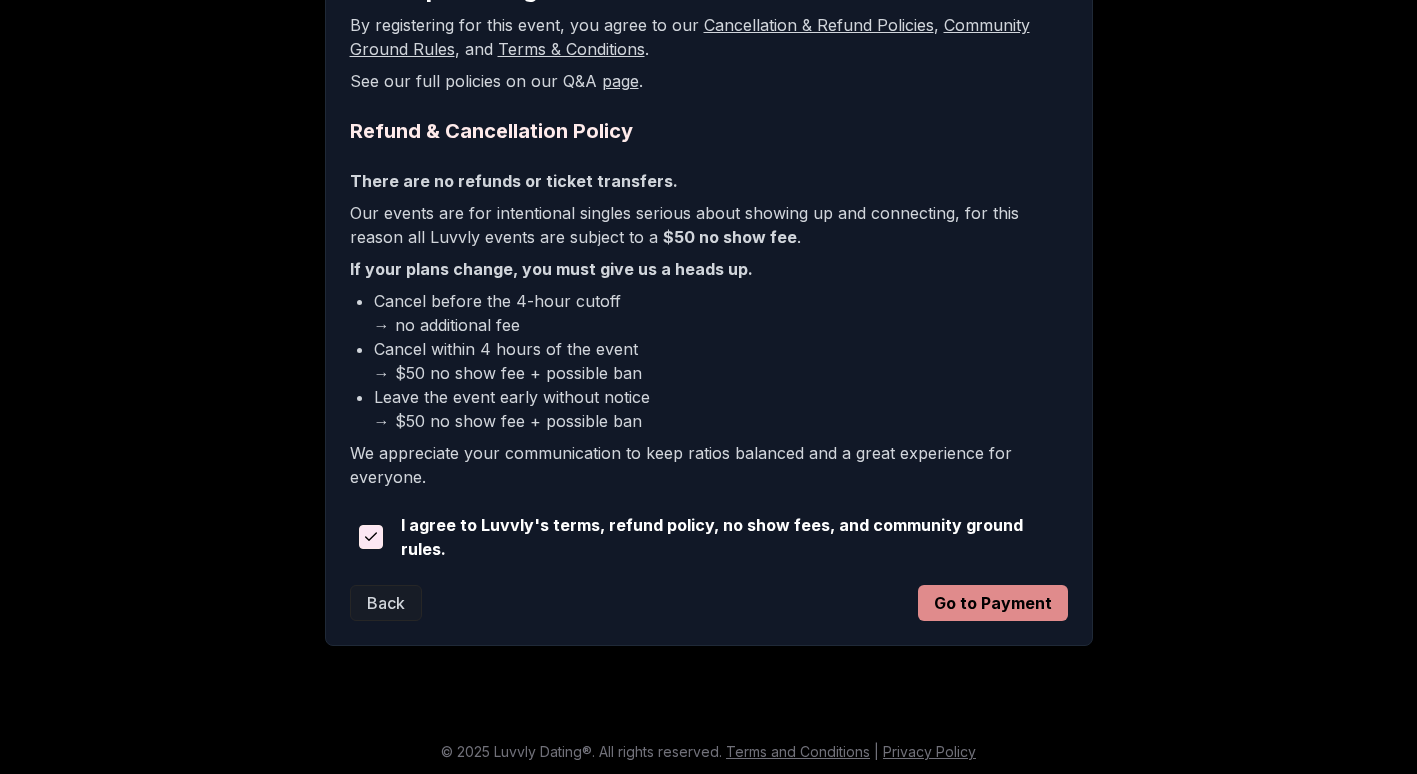 click on "Go to Payment" at bounding box center (993, 603) 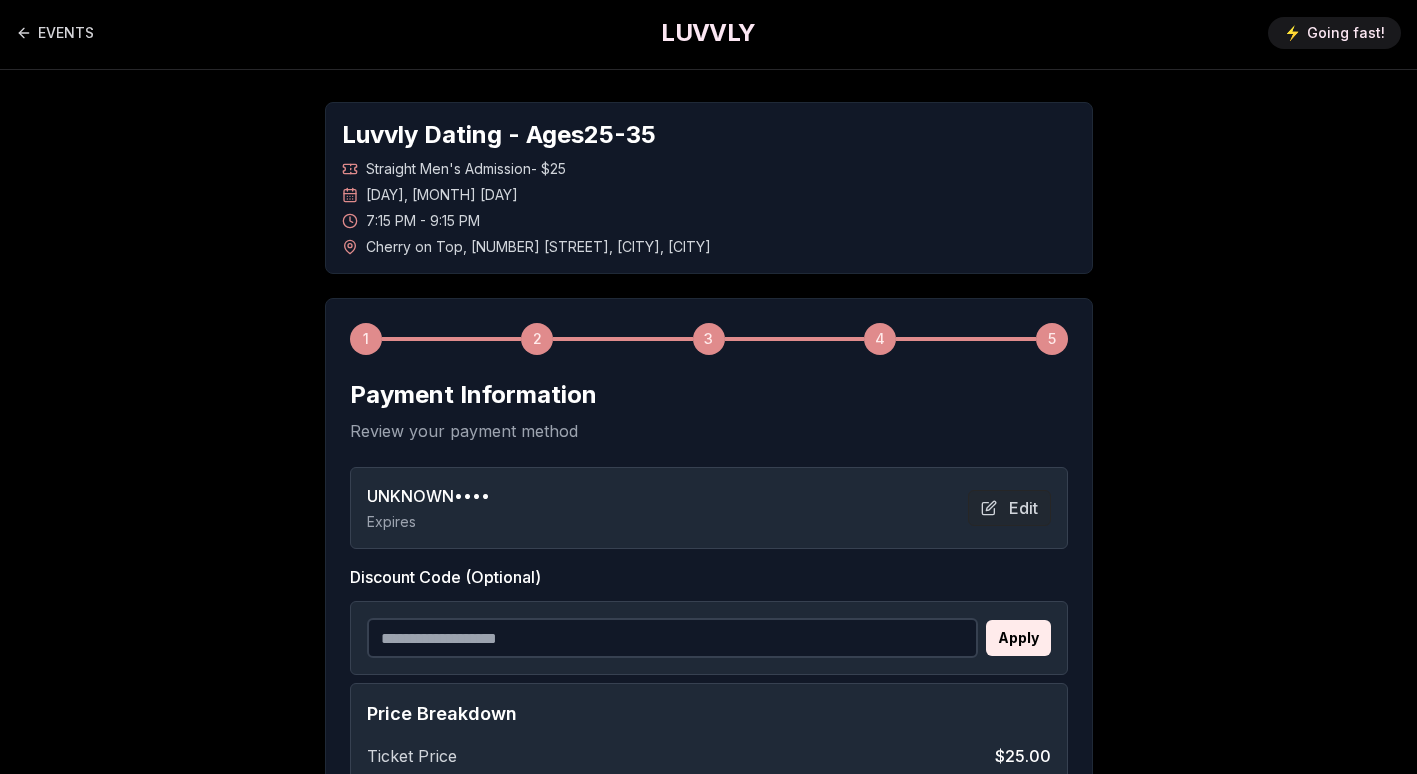 scroll, scrollTop: 0, scrollLeft: 0, axis: both 